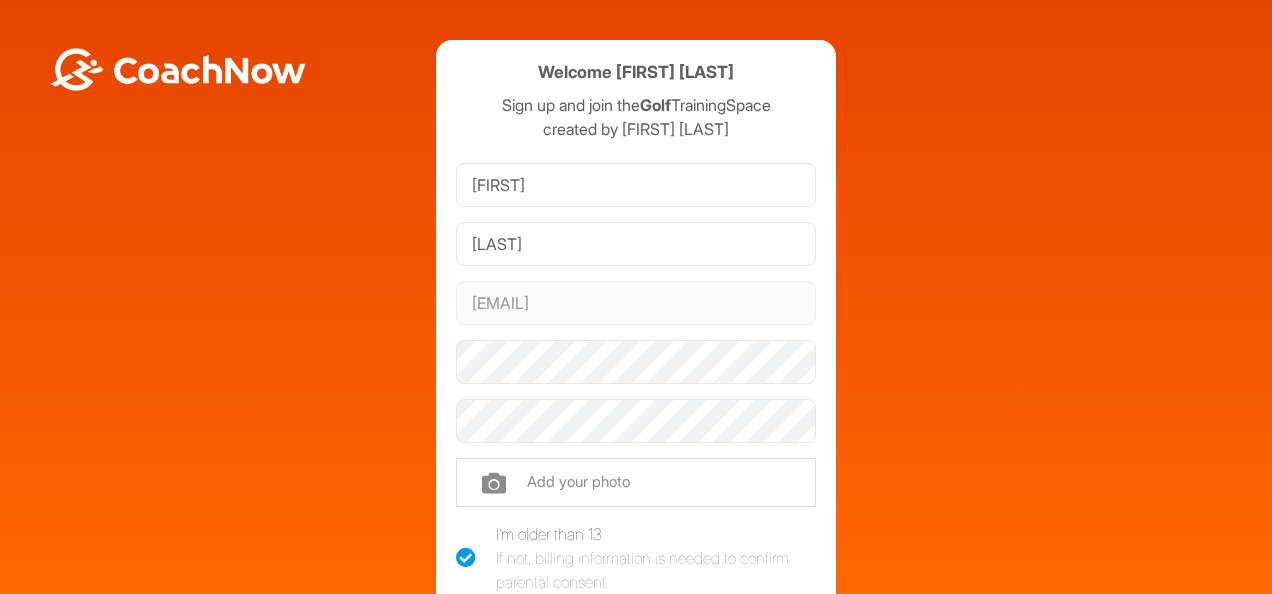 scroll, scrollTop: 0, scrollLeft: 0, axis: both 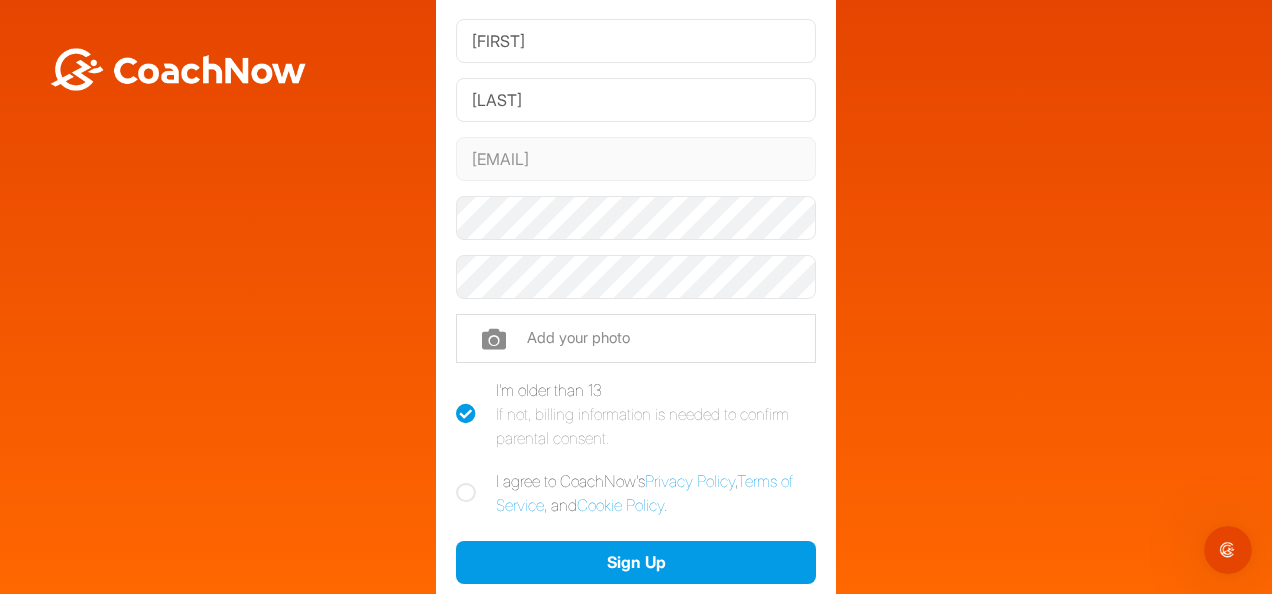 click at bounding box center (466, 493) 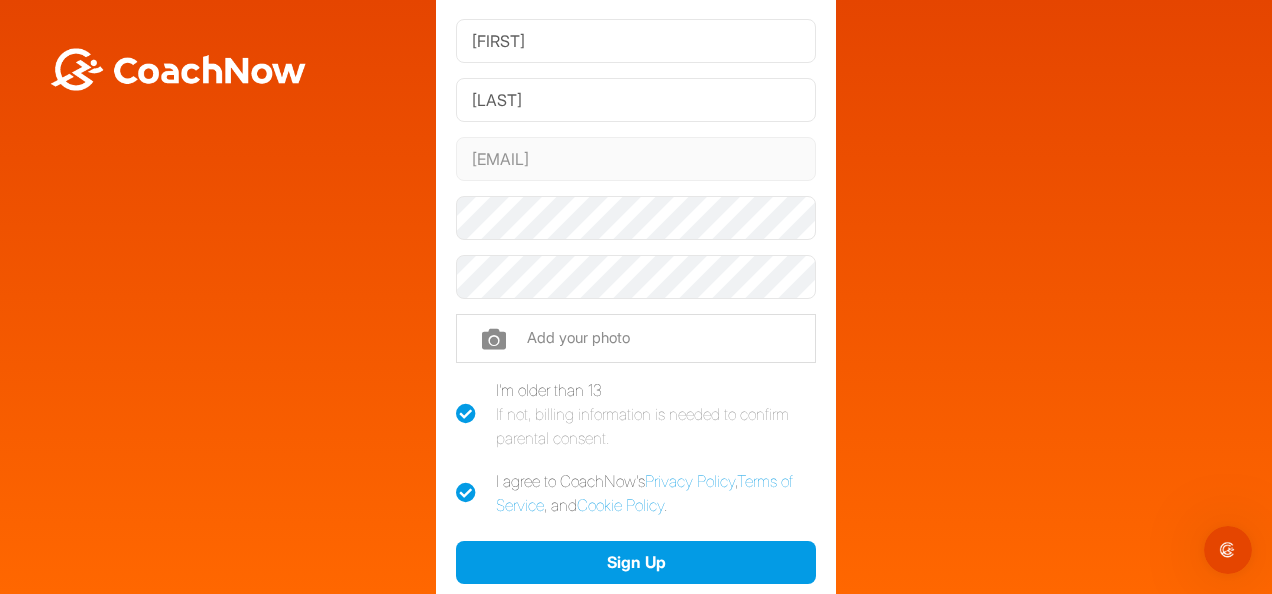 checkbox on "true" 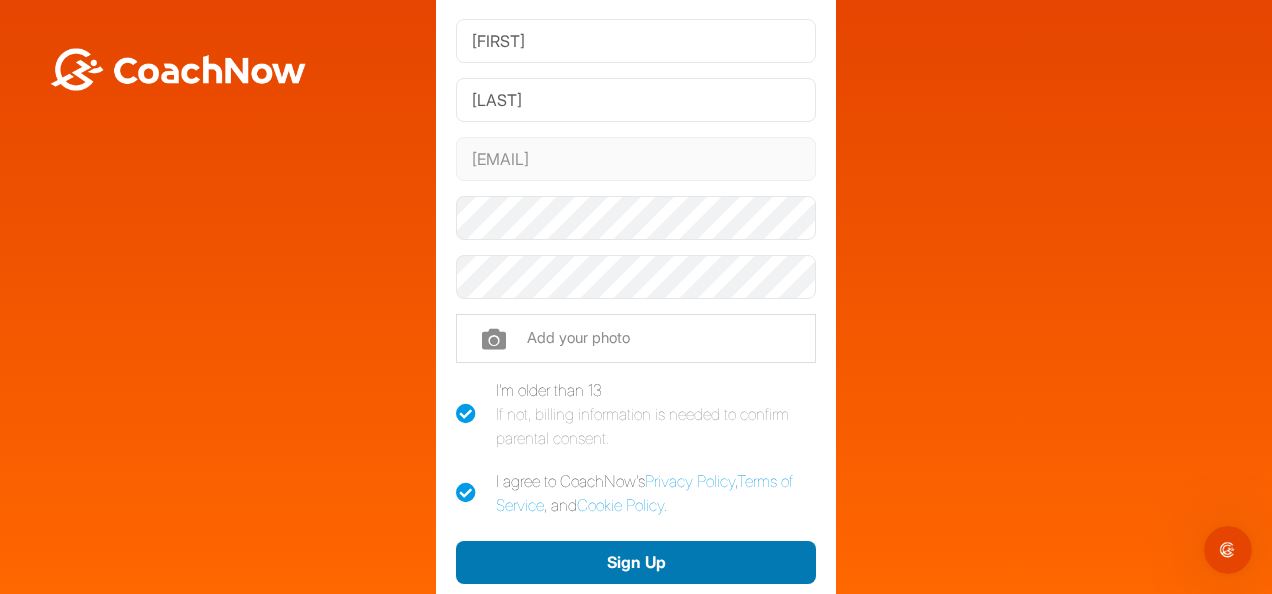 click on "Sign Up" at bounding box center [636, 562] 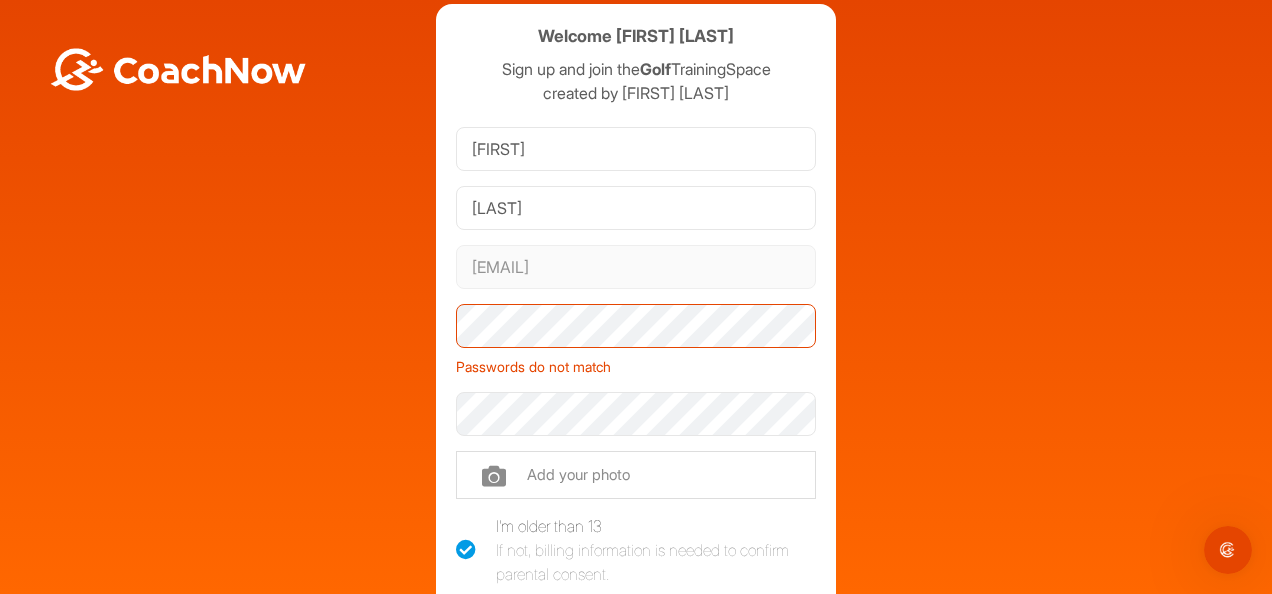 scroll, scrollTop: 0, scrollLeft: 0, axis: both 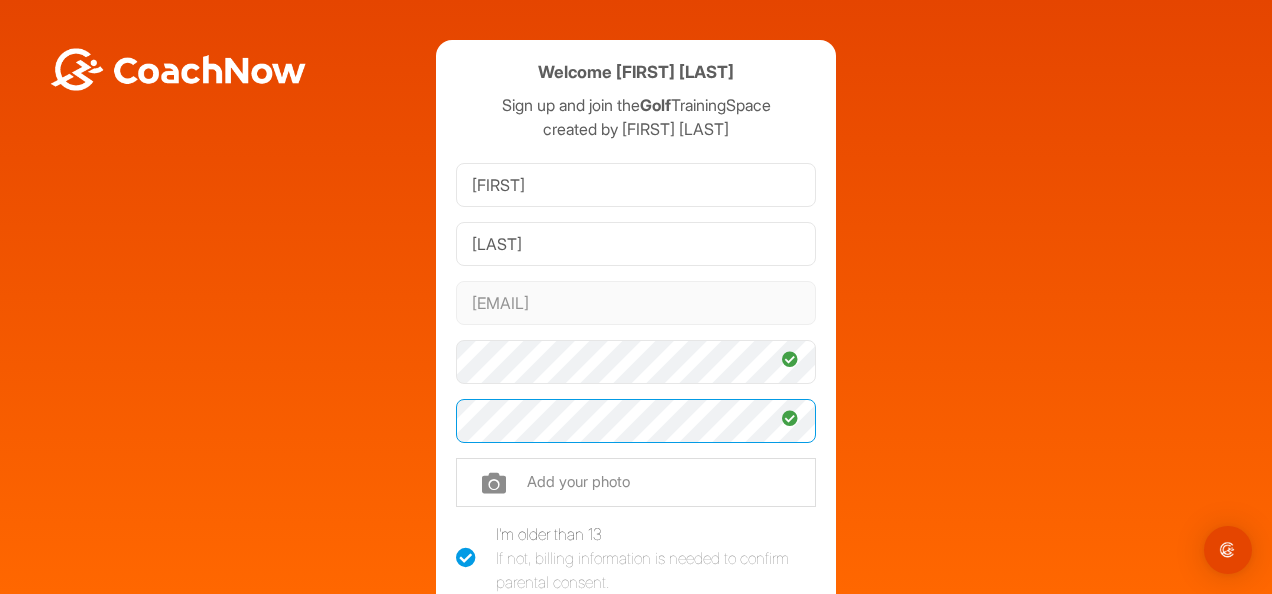 click on "Sign Up" at bounding box center [636, 706] 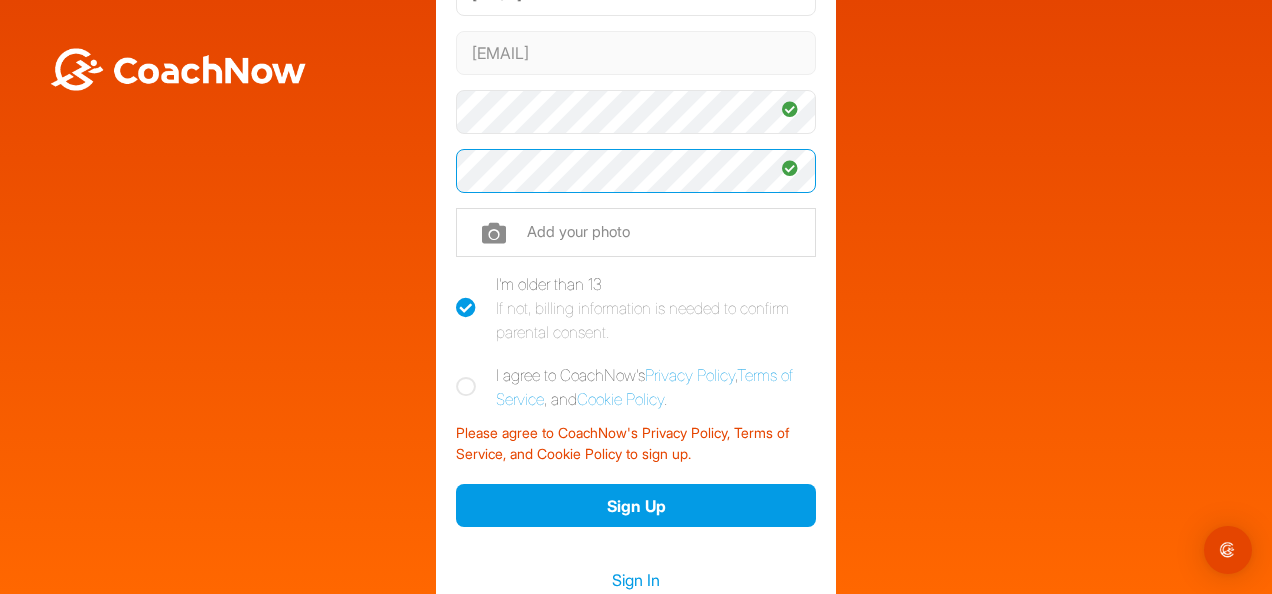 scroll, scrollTop: 254, scrollLeft: 0, axis: vertical 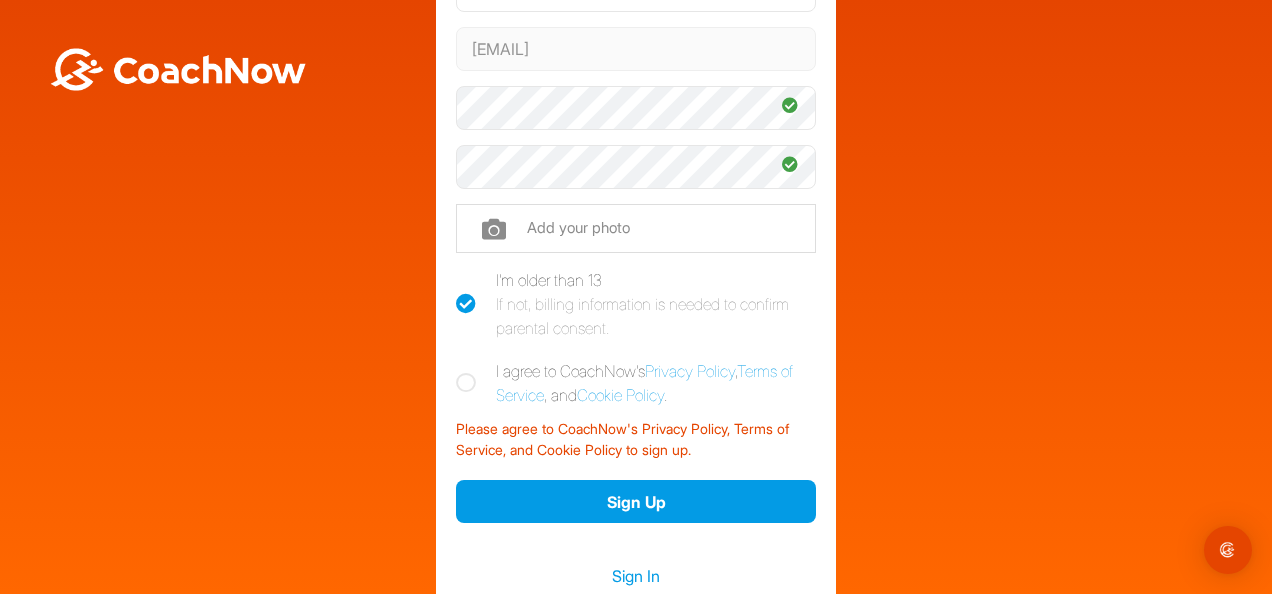 click at bounding box center (466, 383) 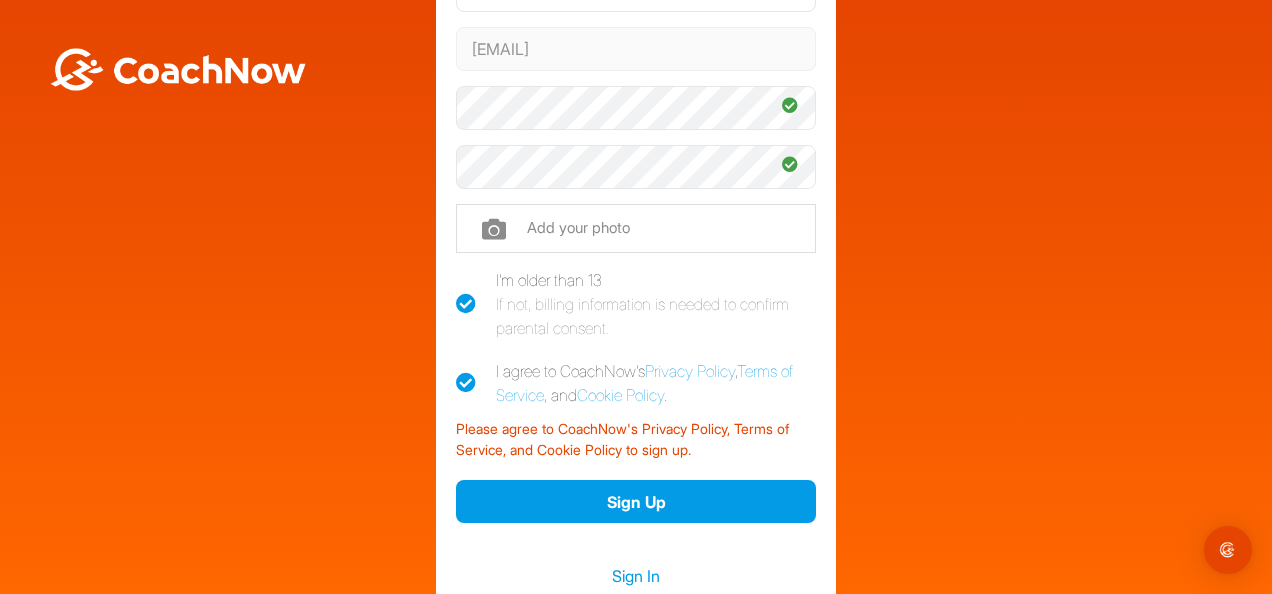 checkbox on "true" 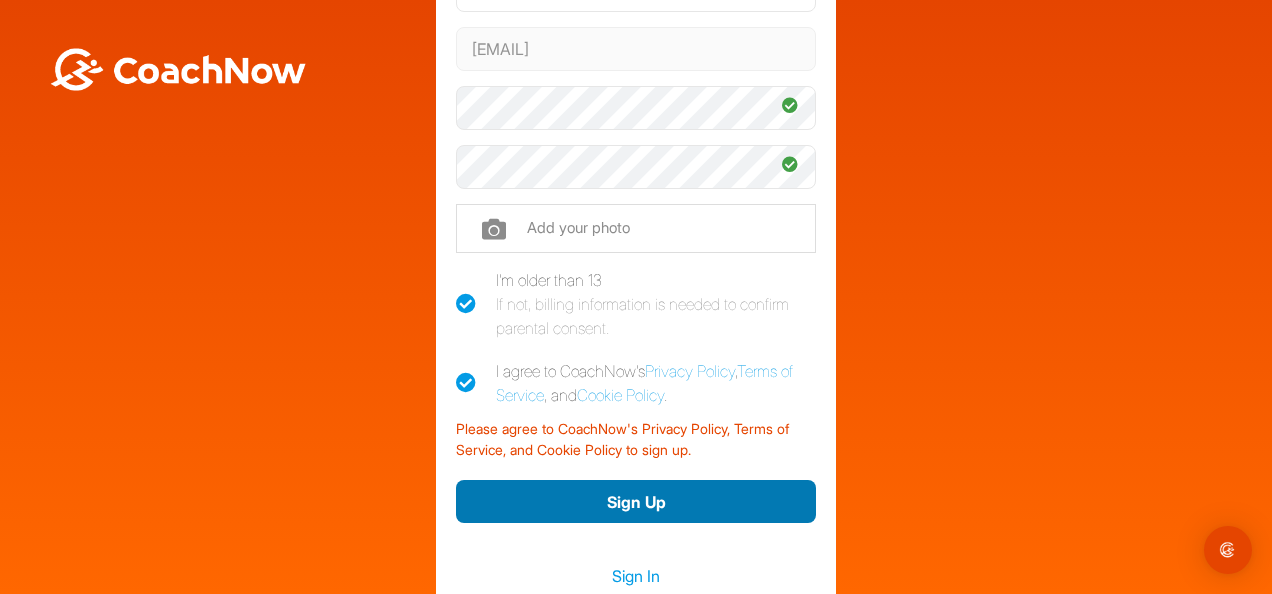 click on "Sign Up" at bounding box center [636, 501] 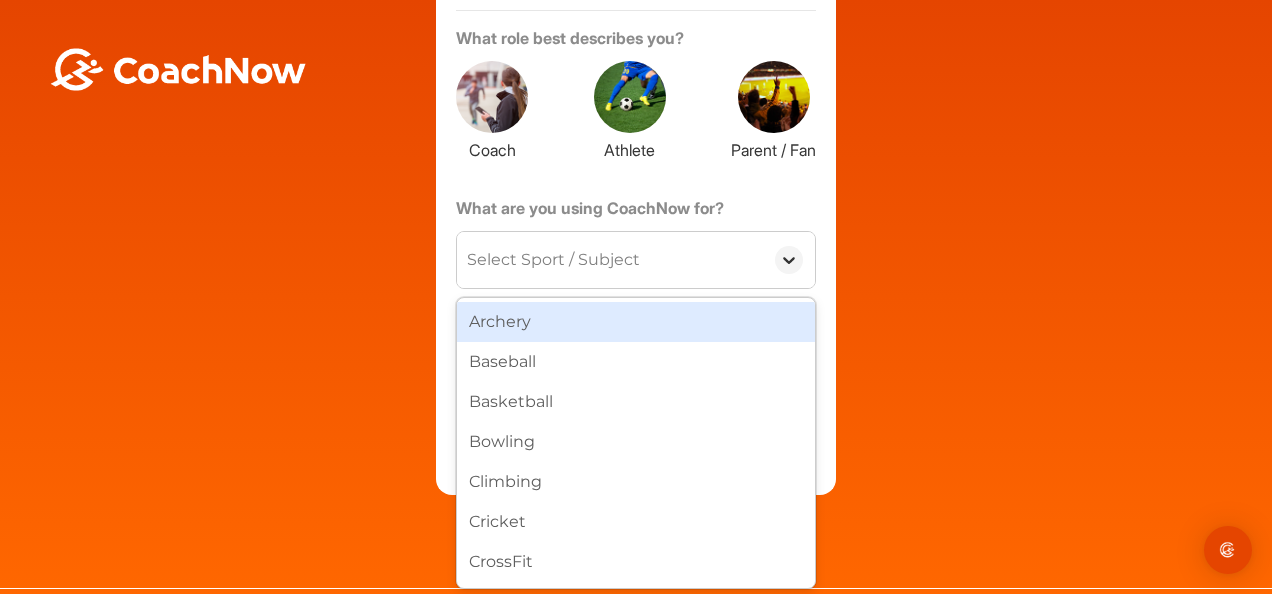 click 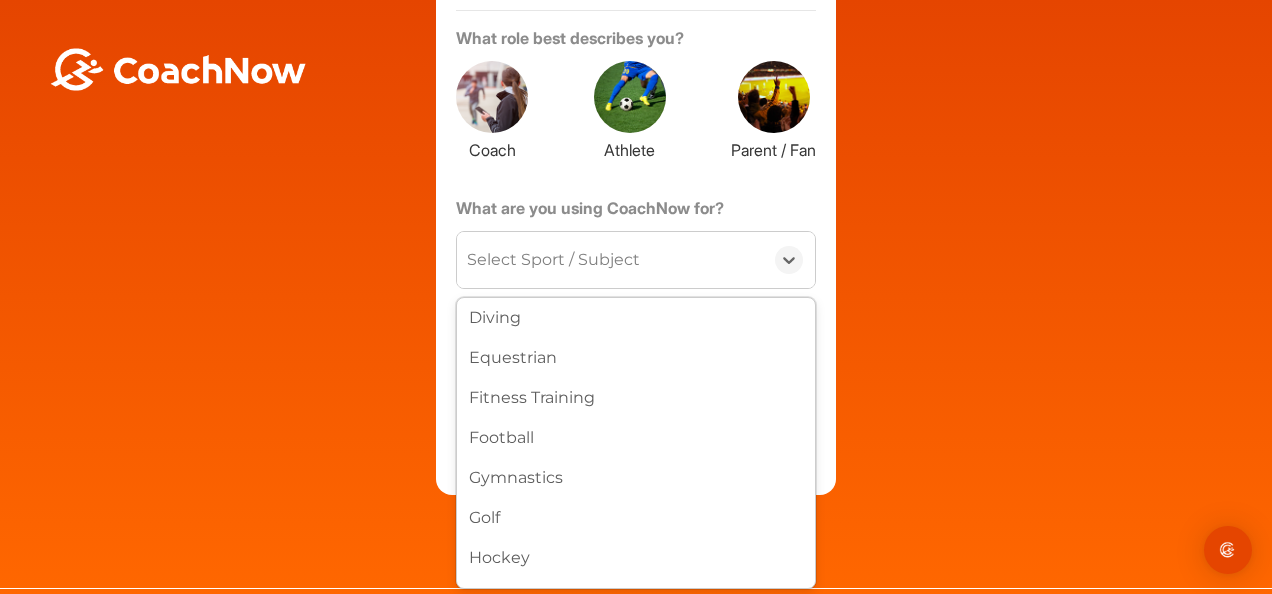 scroll, scrollTop: 347, scrollLeft: 0, axis: vertical 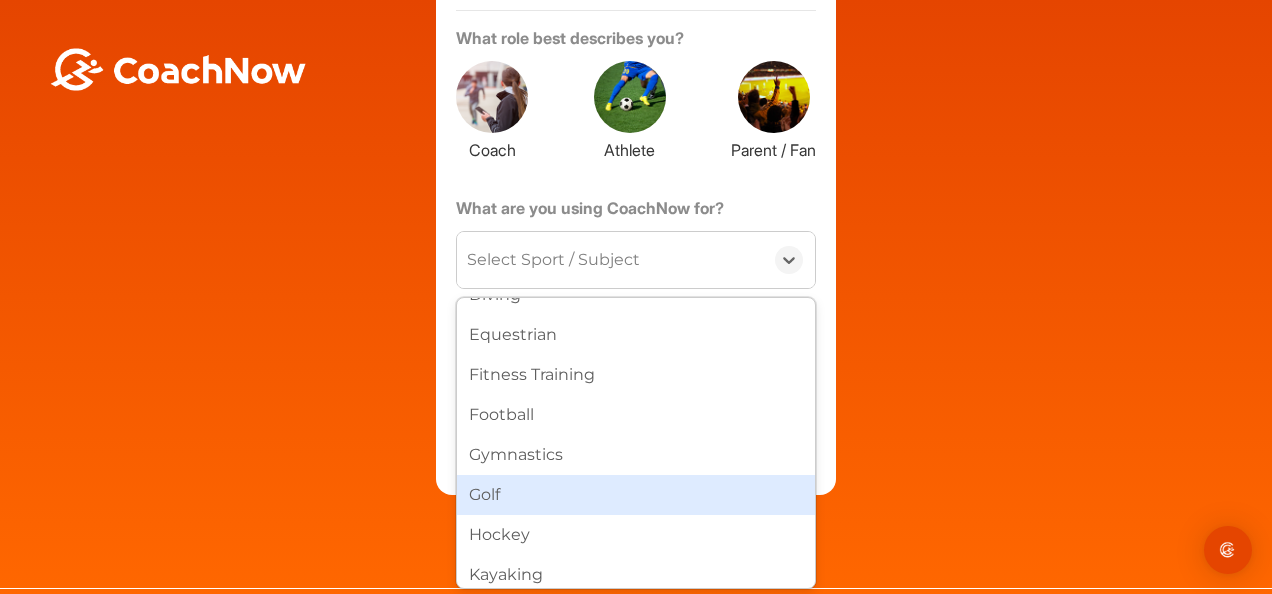 click on "Golf" at bounding box center [636, 495] 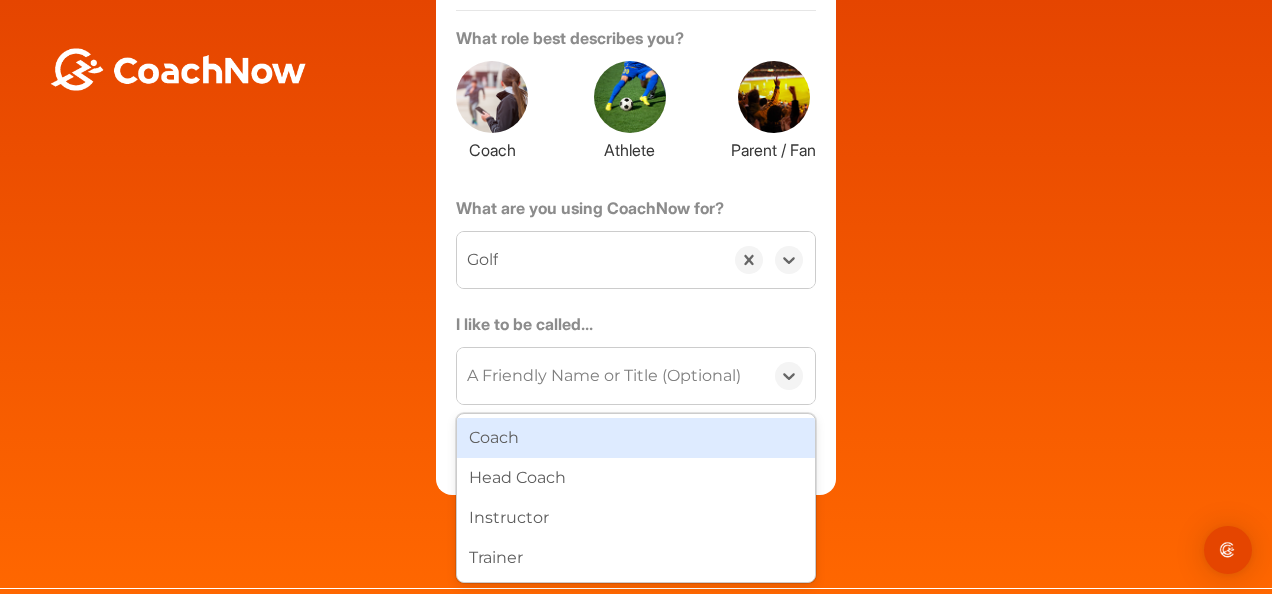 click on "A Friendly Name or Title (Optional)" at bounding box center (604, 376) 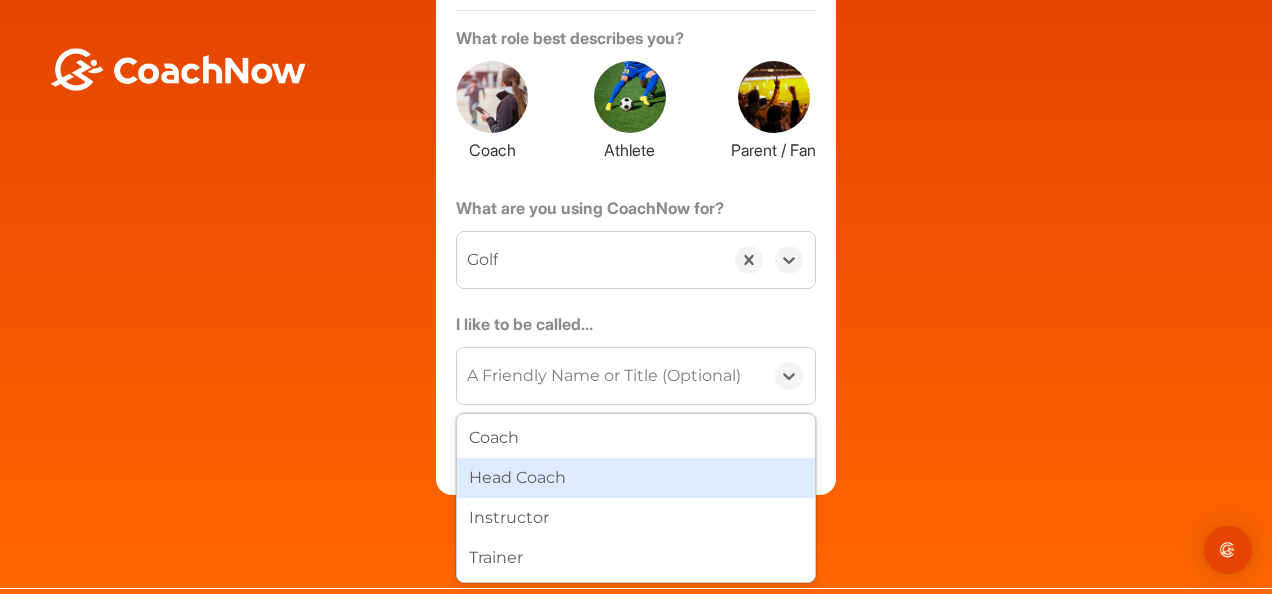 click on "Welcome   [FIRST] [LAST] Sign up and join the  Golf  TrainingSpace created by [FIRST] [LAST] About You Tell us a little bit about yourself so we can customize your experience. What role best describes you? Coach Athlete Parent / Fan What are you using CoachNow for?   option Golf, selected.     0 results available. Select is focused ,type to refine list, press Down to open the menu,  Golf I like to be called...      option Head Coach focused, 2 of 4. 4 results available. Use Up and Down to choose options, press Enter to select the currently focused option, press Escape to exit the menu, press Tab to select the option and exit the menu. A Friendly Name or Title (Optional) Coach Head Coach Instructor Trainer Get Started" at bounding box center [636, 140] 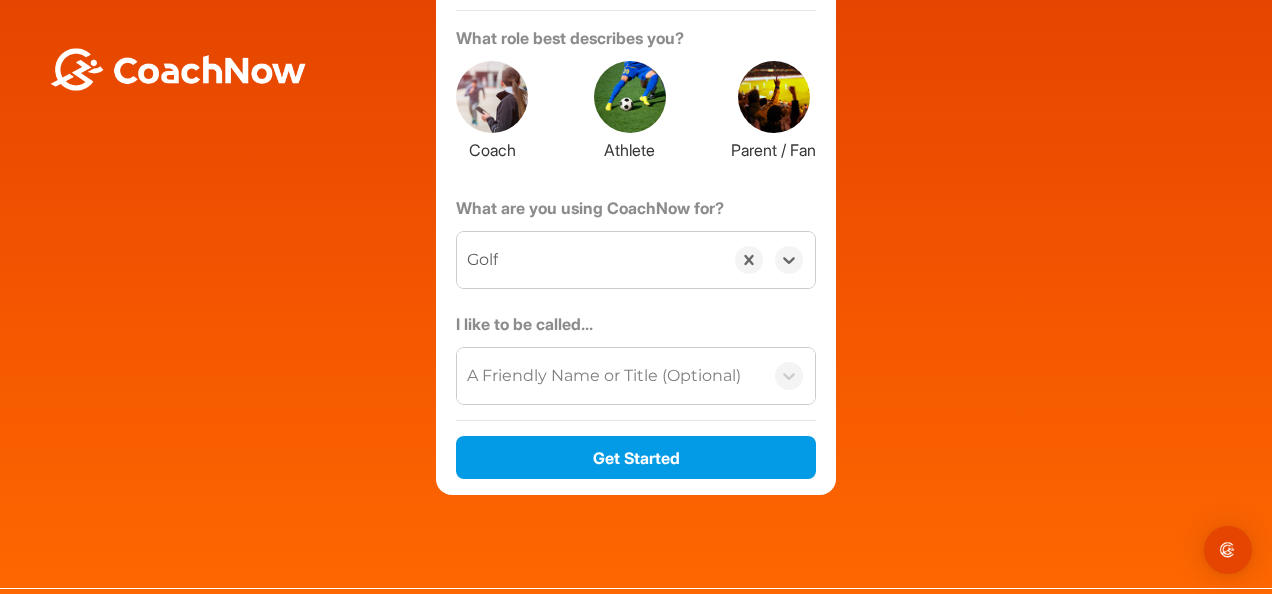 click at bounding box center (630, 97) 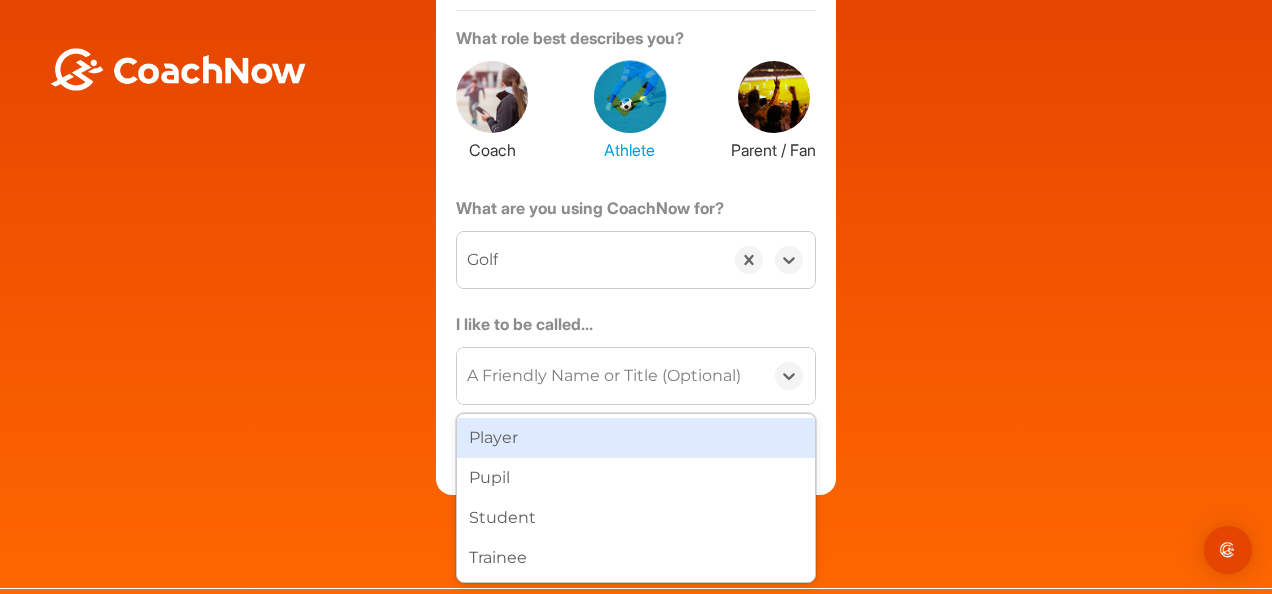 click on "A Friendly Name or Title (Optional)" at bounding box center (604, 376) 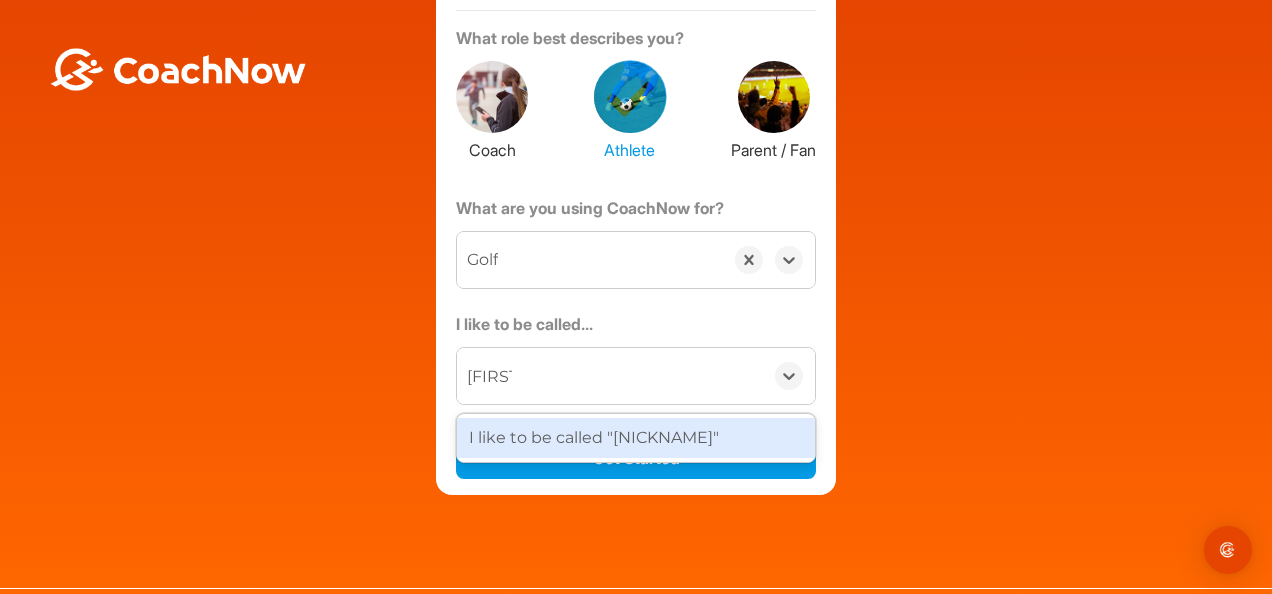 type on "[FIRST]" 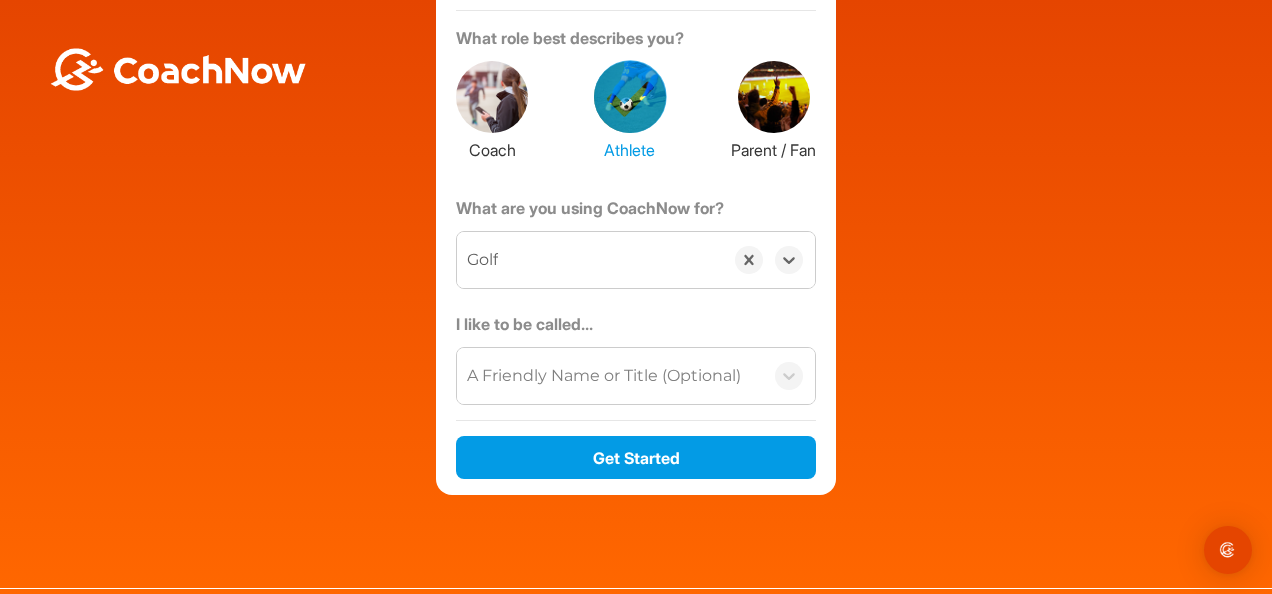 click on "Welcome   [FIRST] [LAST] Sign up and join the  Golf  TrainingSpace created by [FIRST] [LAST] About You Tell us a little bit about yourself so we can customize your experience. What role best describes you? Coach Athlete Parent / Fan What are you using CoachNow for?   option Golf, selected.     0 results available. Select is focused ,type to refine list, press Down to open the menu,  Golf I like to be called... A Friendly Name or Title (Optional) Get Started" at bounding box center [636, 140] 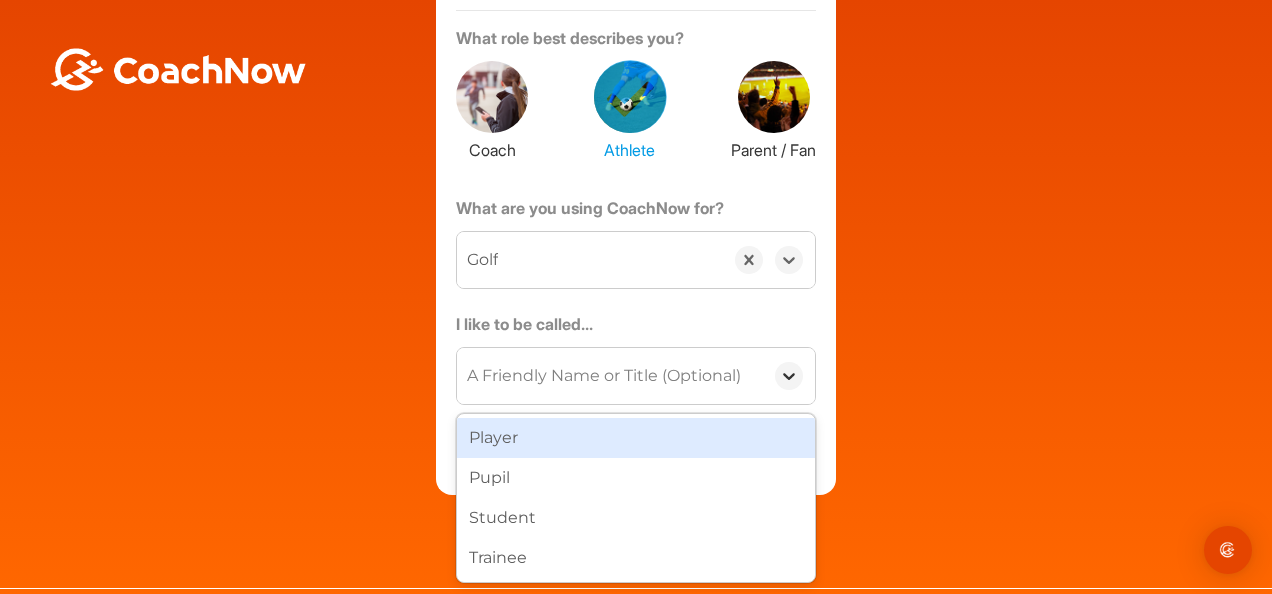click 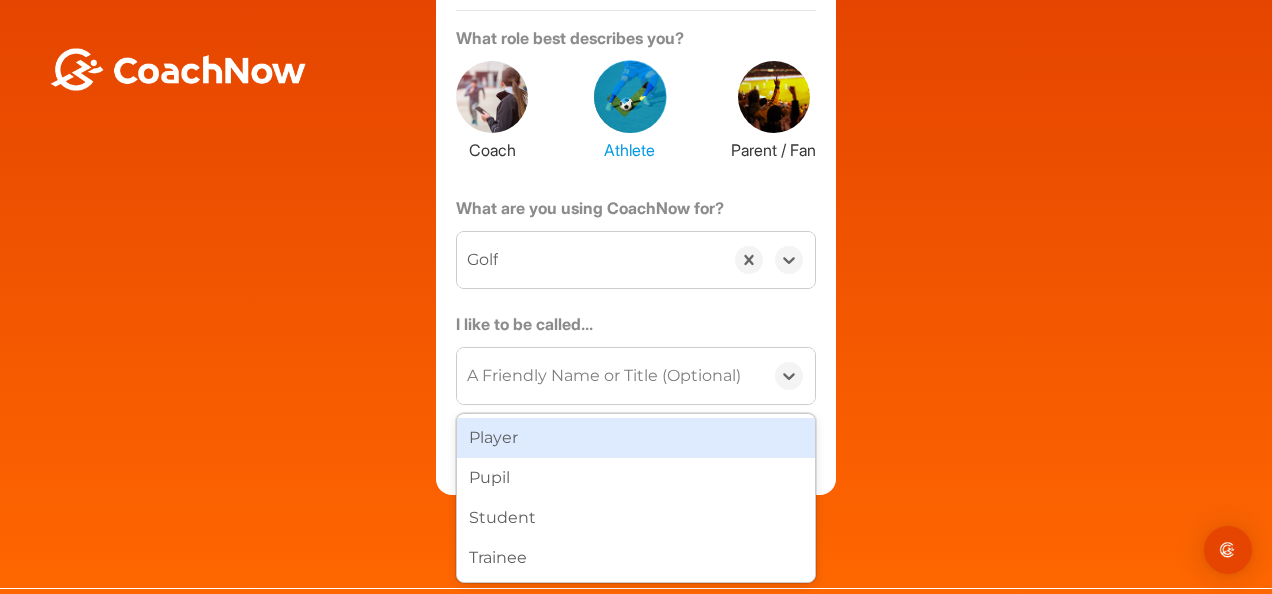 click on "Player" at bounding box center (636, 438) 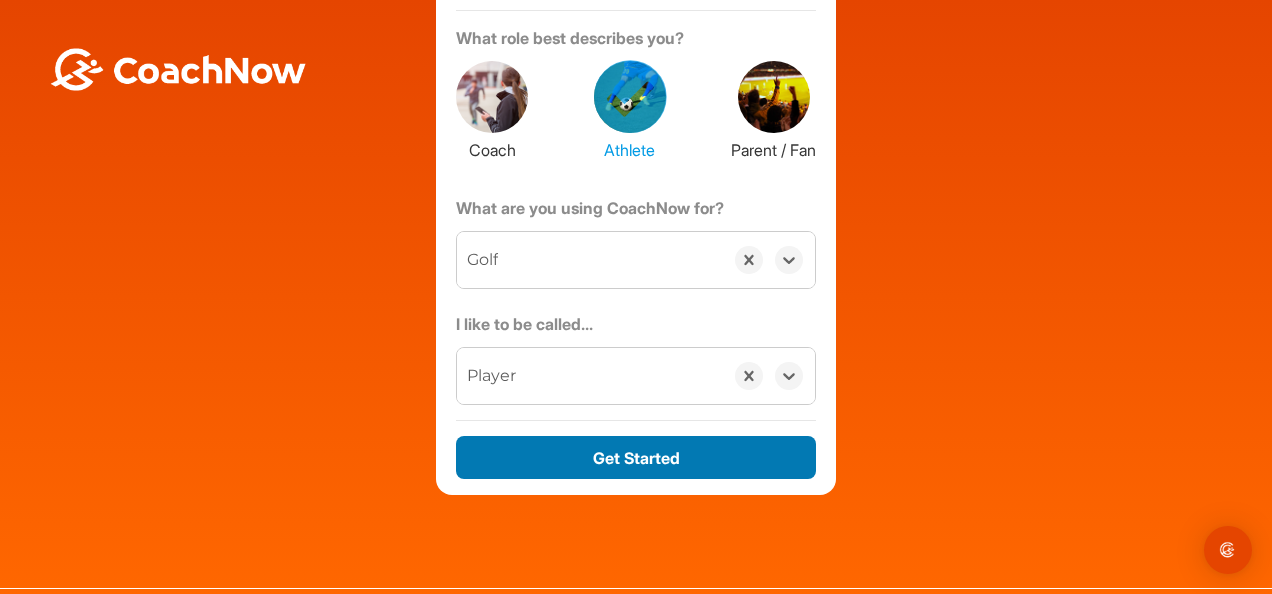 click on "Get Started" at bounding box center [636, 457] 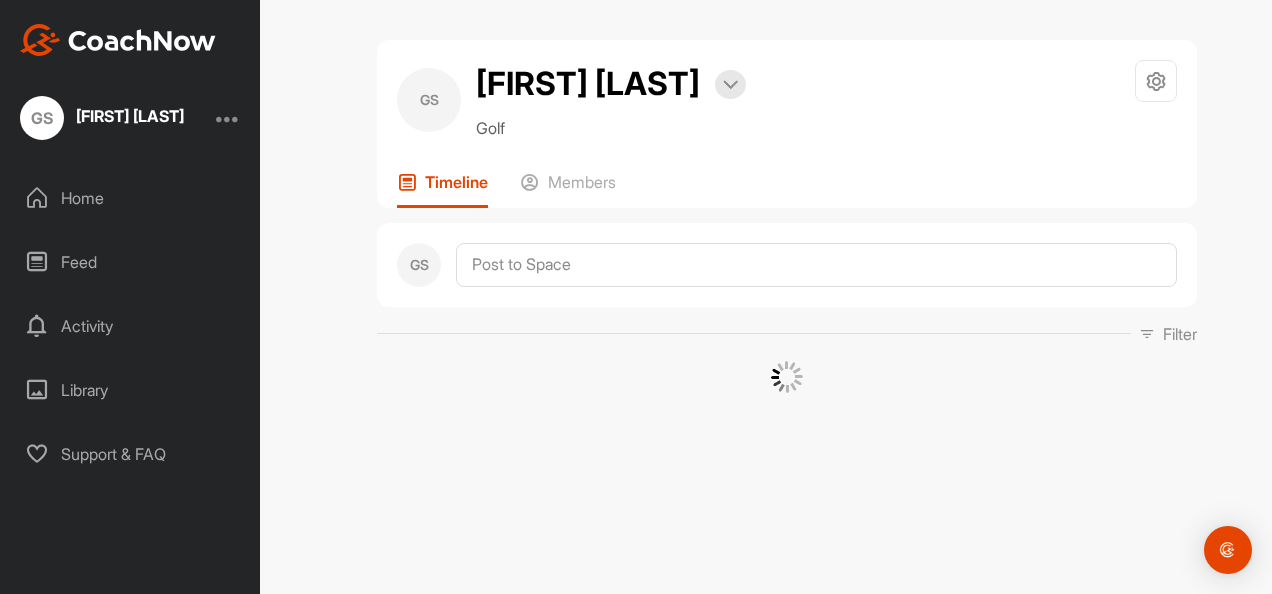 scroll, scrollTop: 0, scrollLeft: 0, axis: both 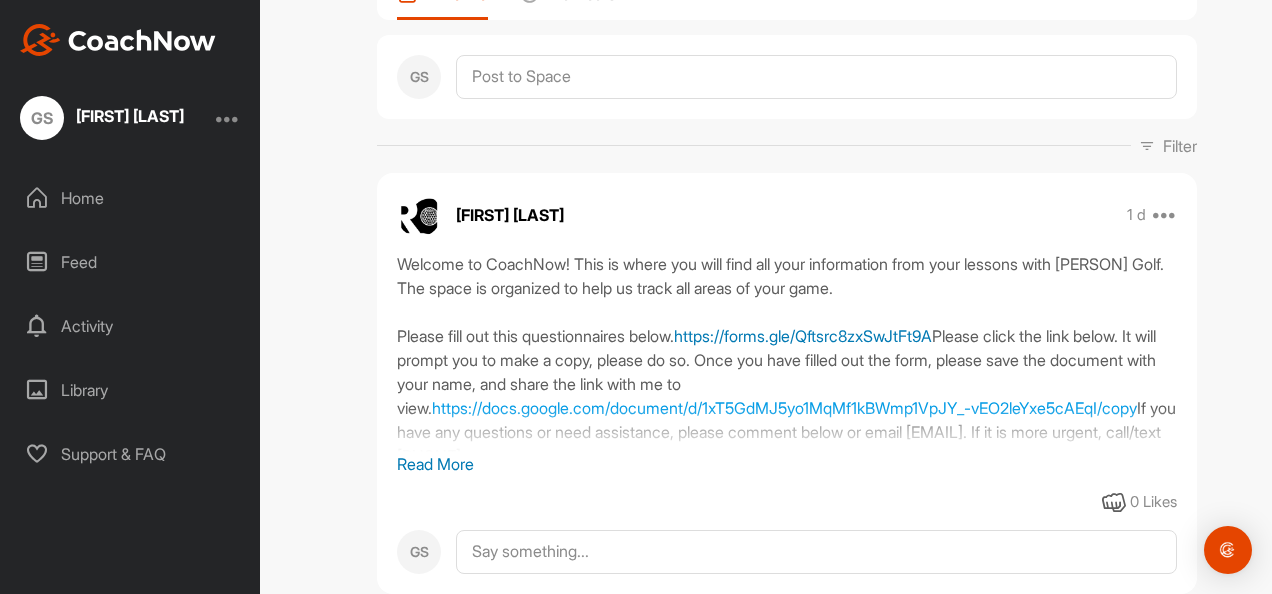 click on "https://forms.gle/Qftsrc8zxSwJtFt9A" at bounding box center (803, 336) 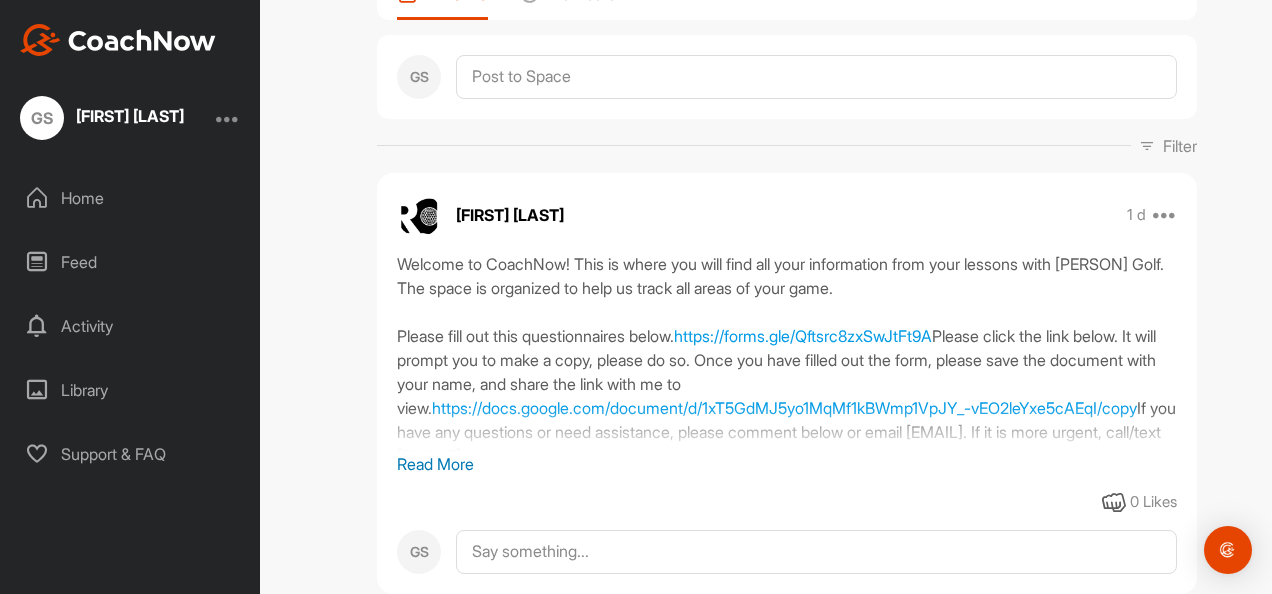 click on "Read More" at bounding box center (787, 464) 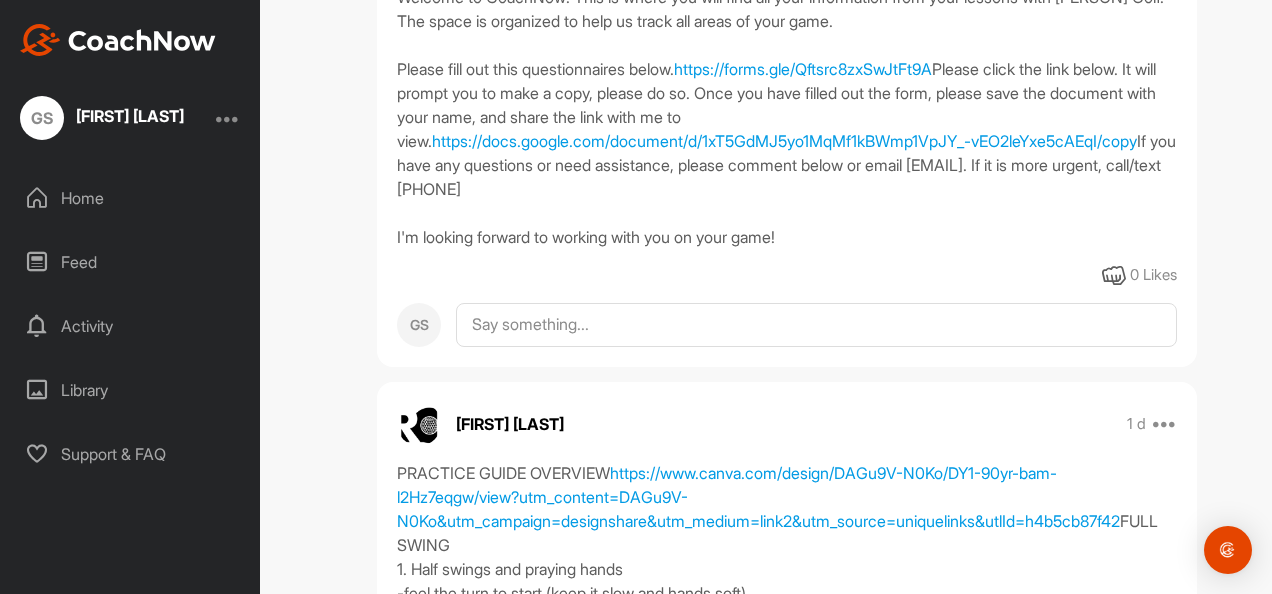 scroll, scrollTop: 468, scrollLeft: 0, axis: vertical 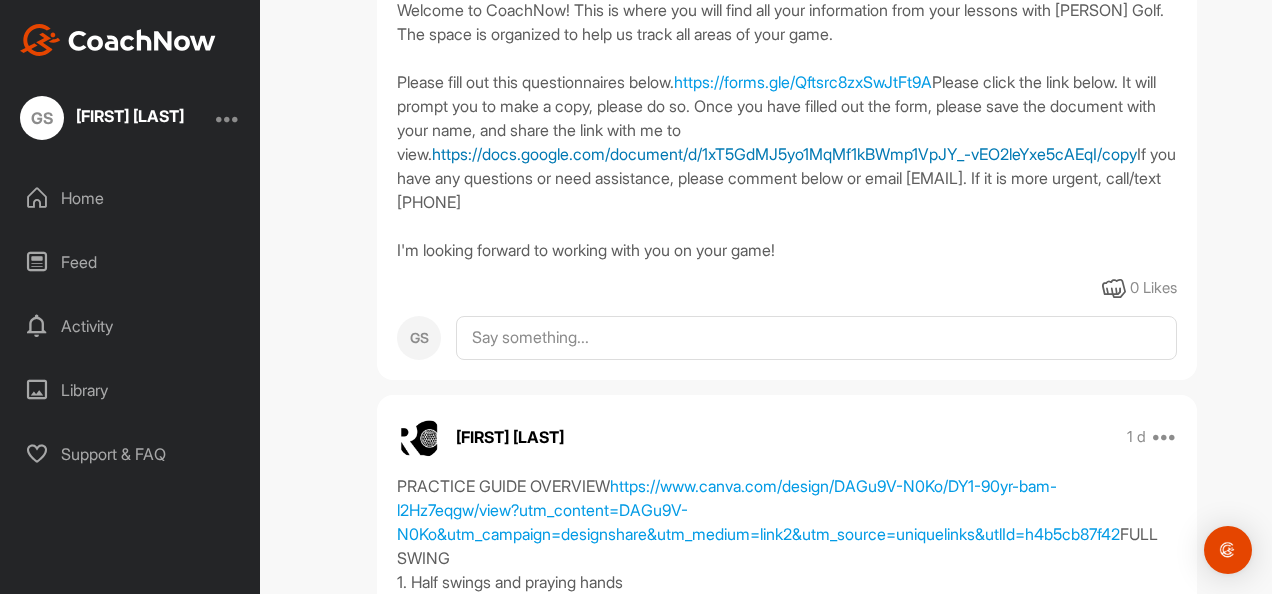 click on "https://docs.google.com/document/d/1xT5GdMJ5yo1MqMf1kBWmp1VpJY_-vEO2leYxe5cAEqI/copy" at bounding box center (784, 154) 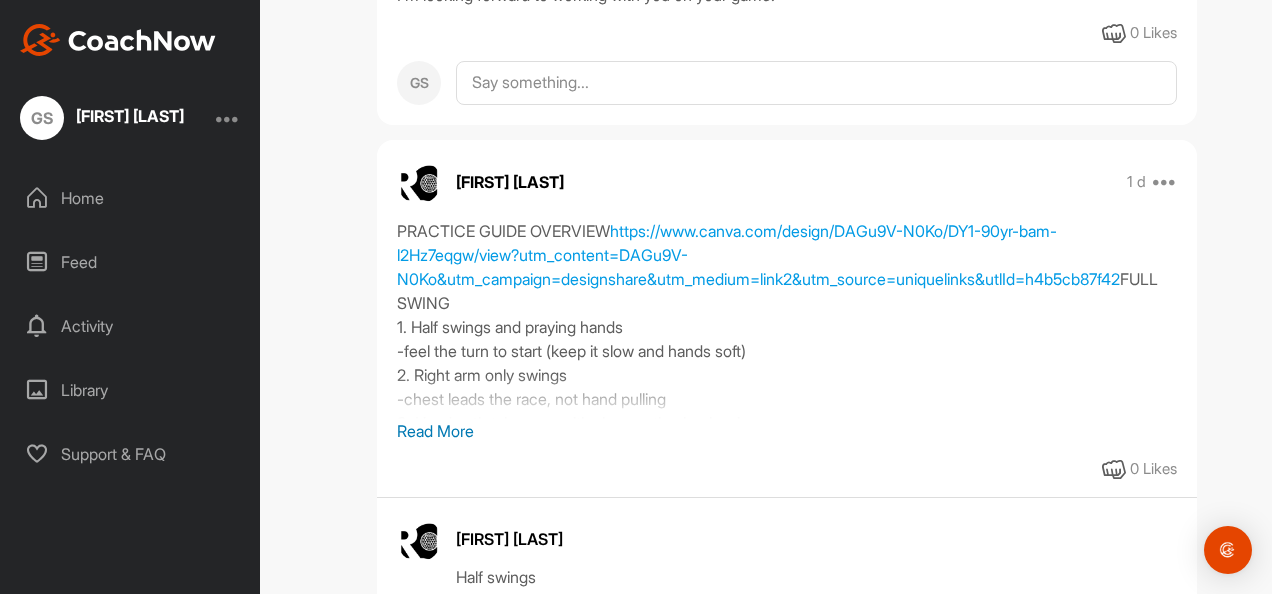 scroll, scrollTop: 748, scrollLeft: 0, axis: vertical 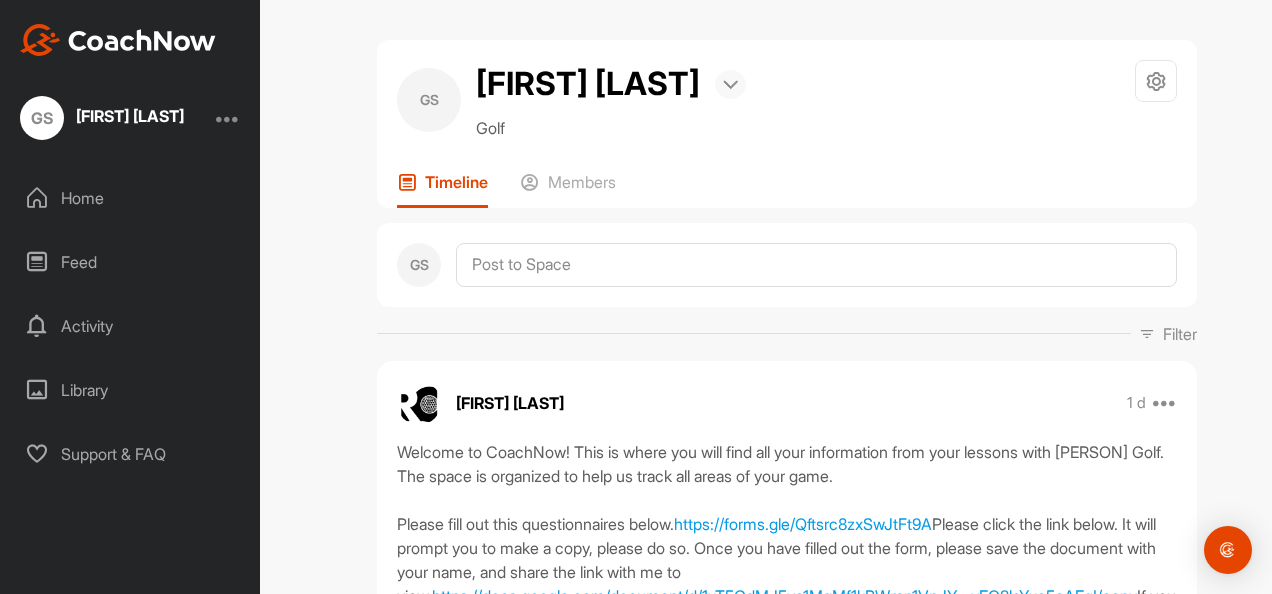 click at bounding box center [730, 84] 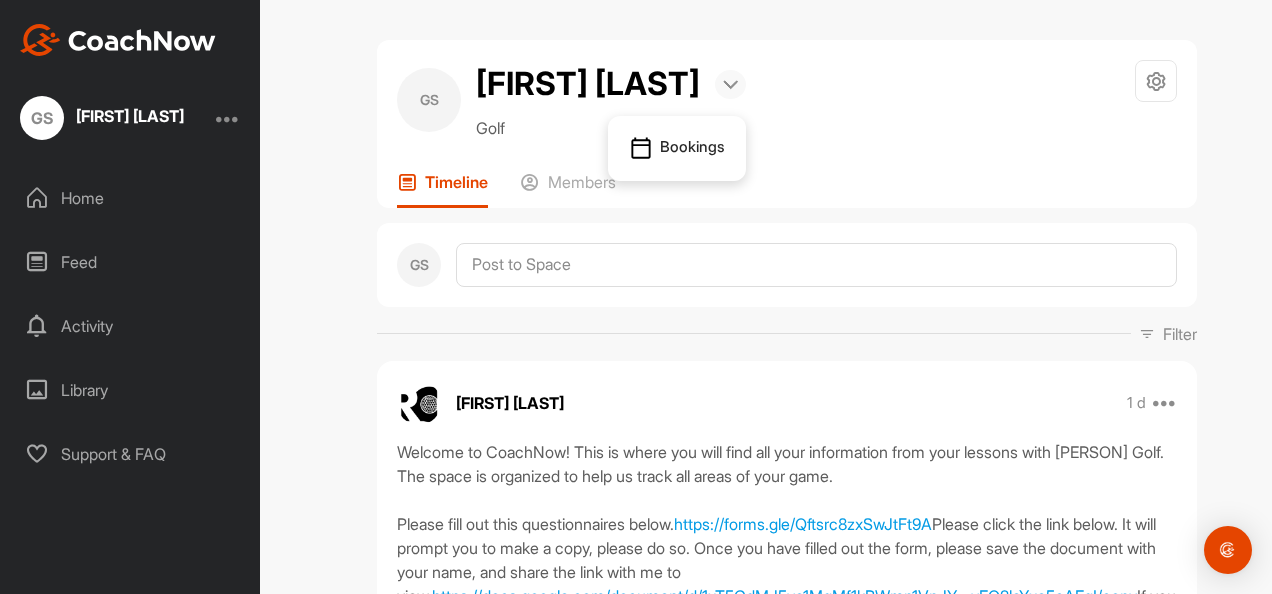click at bounding box center (730, 84) 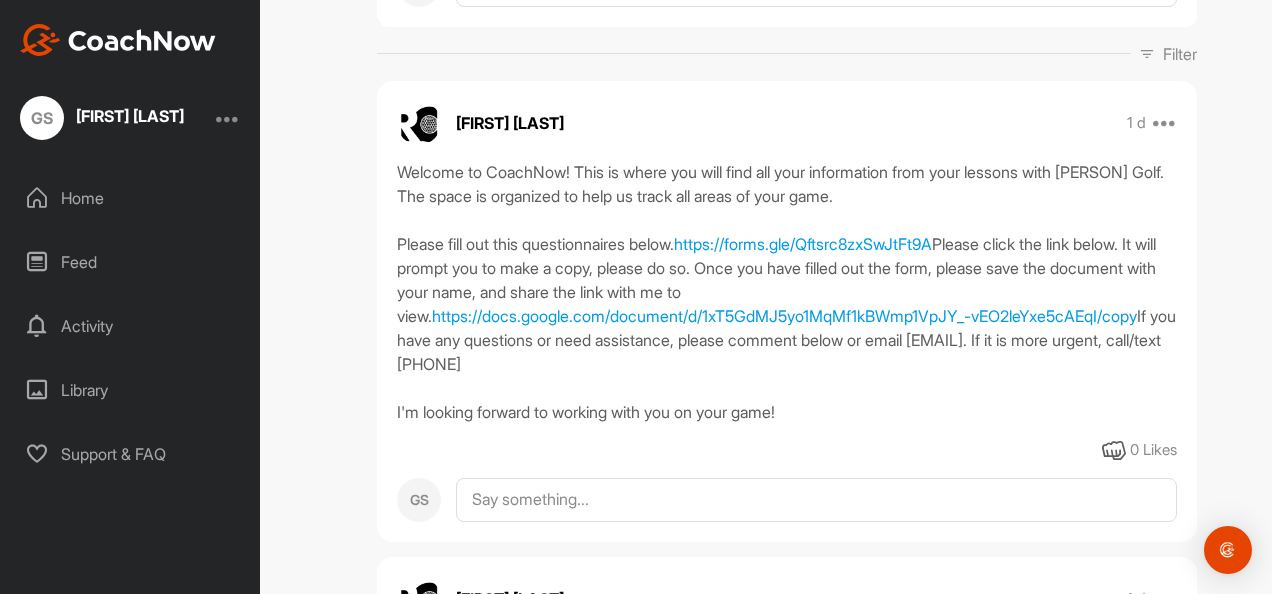 scroll, scrollTop: 318, scrollLeft: 0, axis: vertical 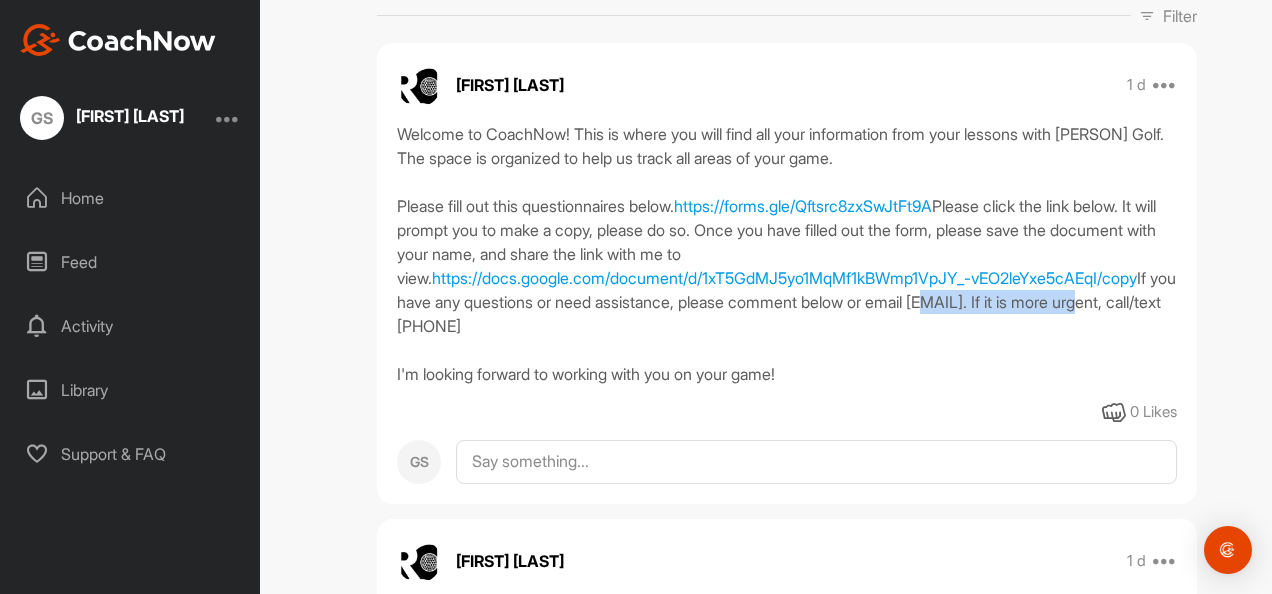drag, startPoint x: 390, startPoint y: 422, endPoint x: 590, endPoint y: 420, distance: 200.01 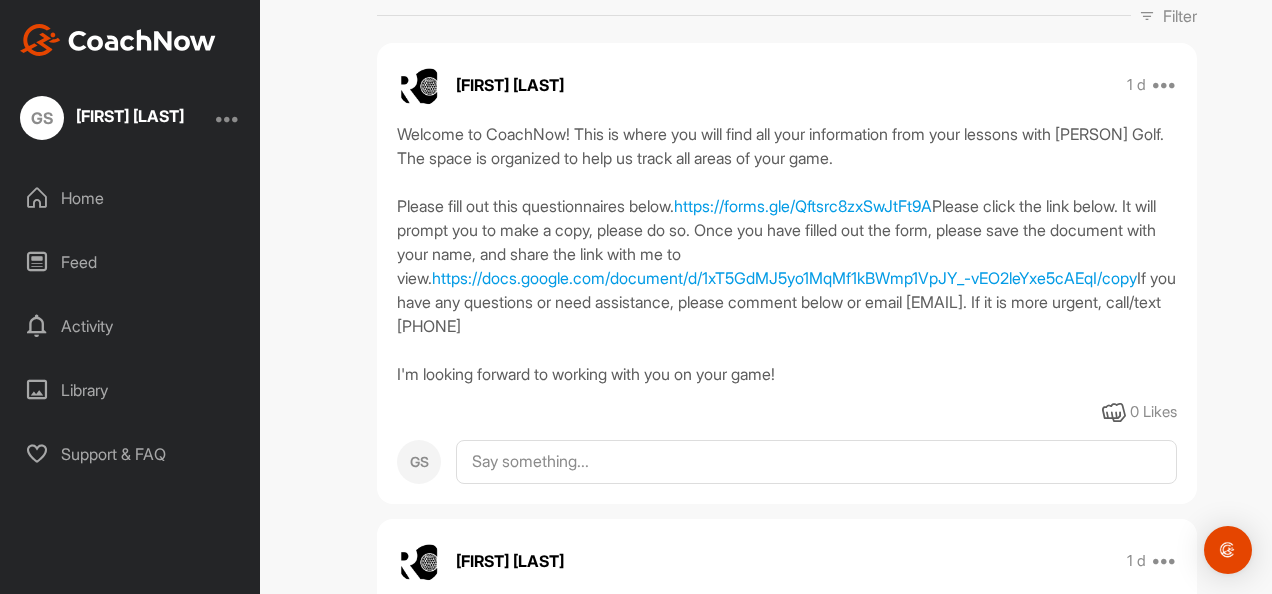 click on "Welcome to CoachNow! This is where you will find all your information from your lessons with Ryan Crawley Golf. The space is organized to help us track all areas of your game.
Please fill out this questionnaires below.
https://forms.gle/Qftsrc8zxSwJtFt9A
Please click the link below. It will prompt you to make a copy, please do so. Once you have filled out the form, please save the document with your name, and share the link with me to view.
https://docs.google.com/document/d/1xT5GdMJ5yo1MqMf1kBWmp1VpJY_-vEO2leYxe5cAEqI/copy
If you have any questions or need assistance, please comment below or email ryan@ryancrawleygolf.com. If it is more urgent, call/text 262-894-9104
I'm looking forward to working with you on your game! 0 Likes" at bounding box center [787, 273] 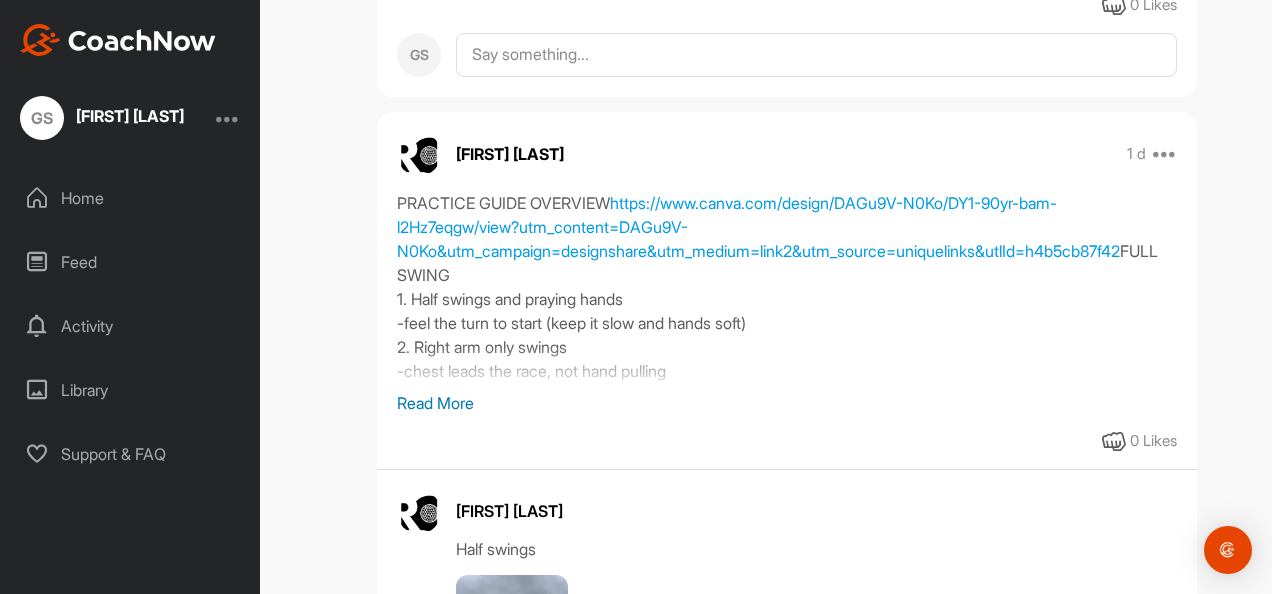 scroll, scrollTop: 751, scrollLeft: 0, axis: vertical 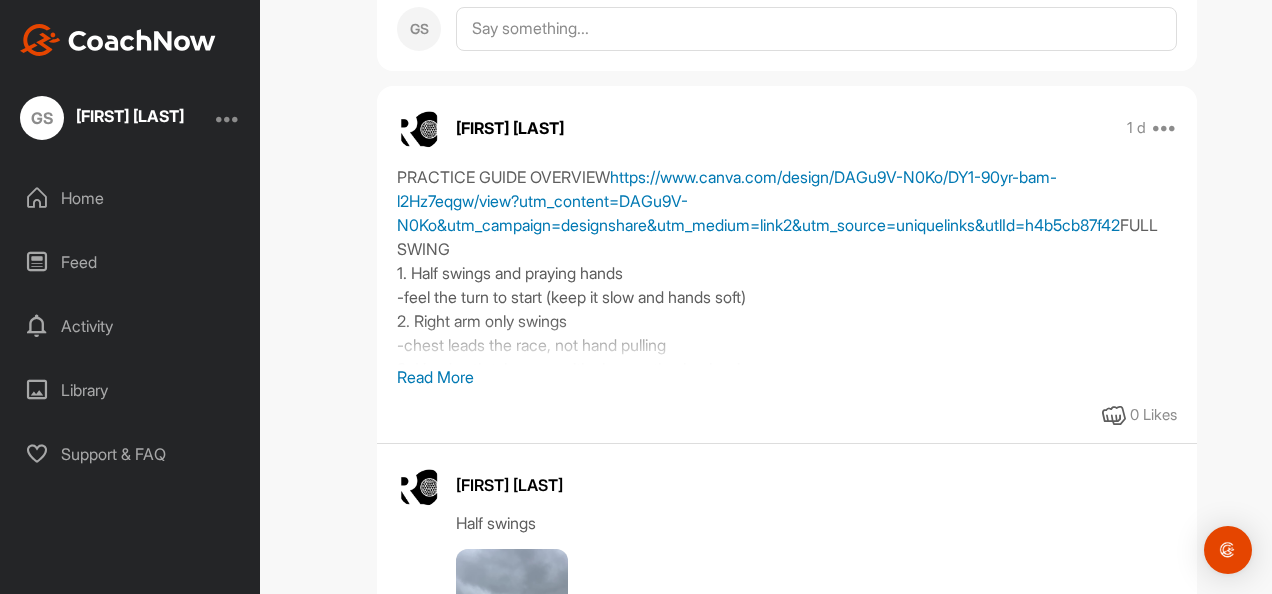 click on "https://www.canva.com/design/DAGu9V-N0Ko/DY1-90yr-bam-l2Hz7eqgw/view?utm_content=DAGu9V-N0Ko&utm_campaign=designshare&utm_medium=link2&utm_source=uniquelinks&utlId=h4b5cb87f42" at bounding box center [758, 201] 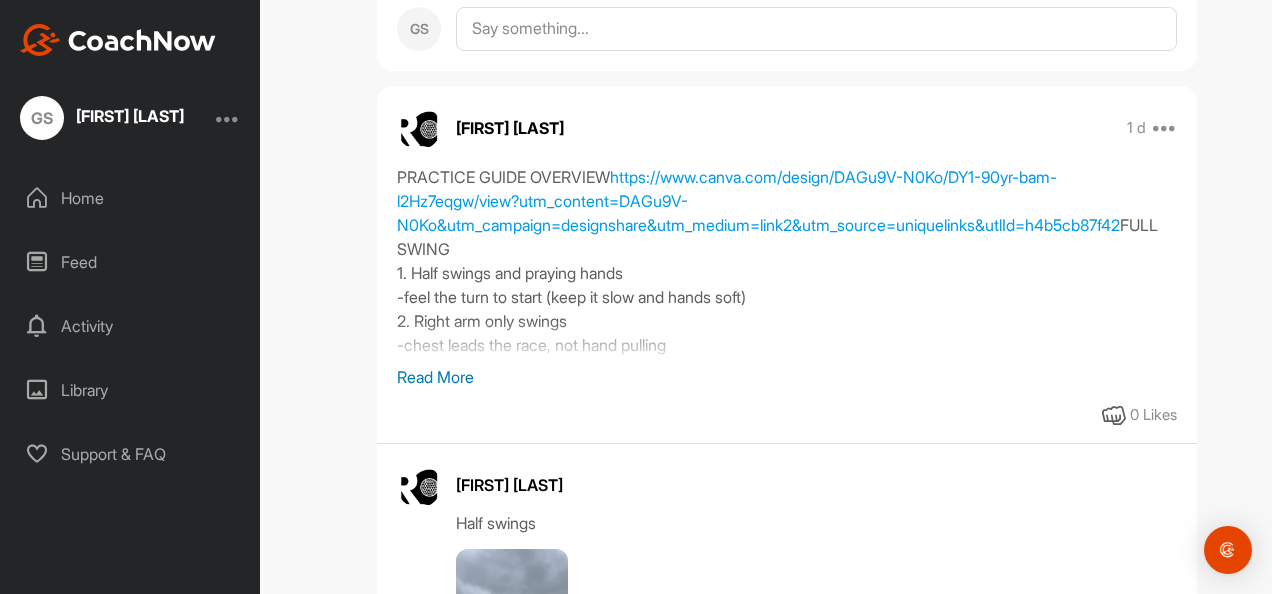 click on "Read More" at bounding box center (787, 377) 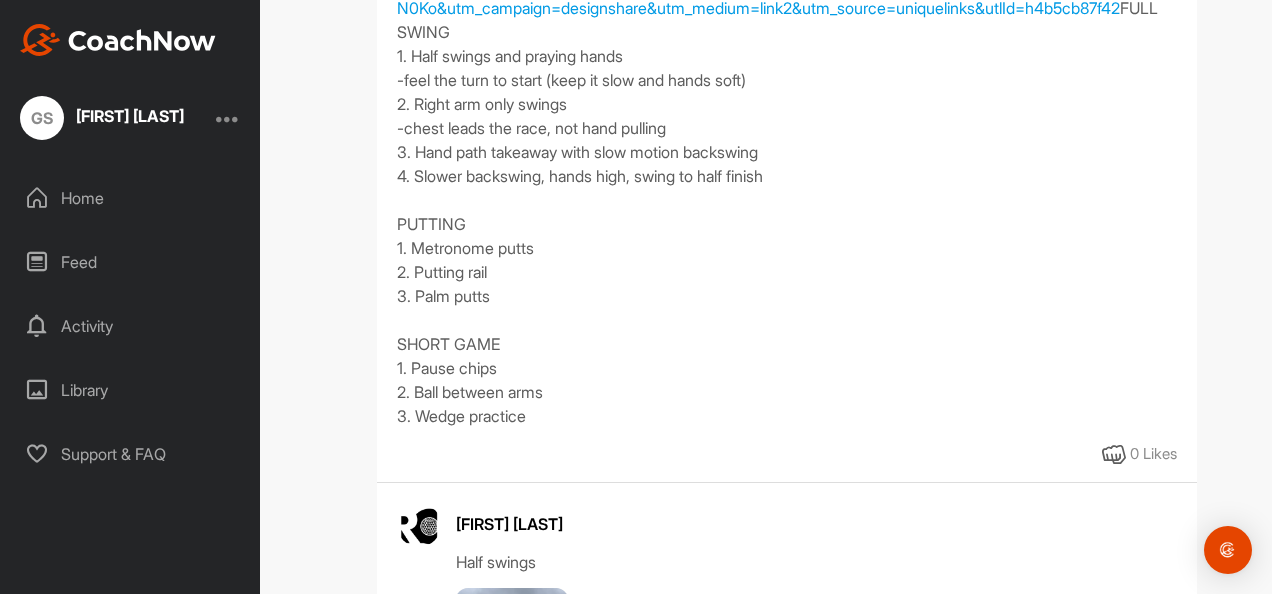scroll, scrollTop: 991, scrollLeft: 0, axis: vertical 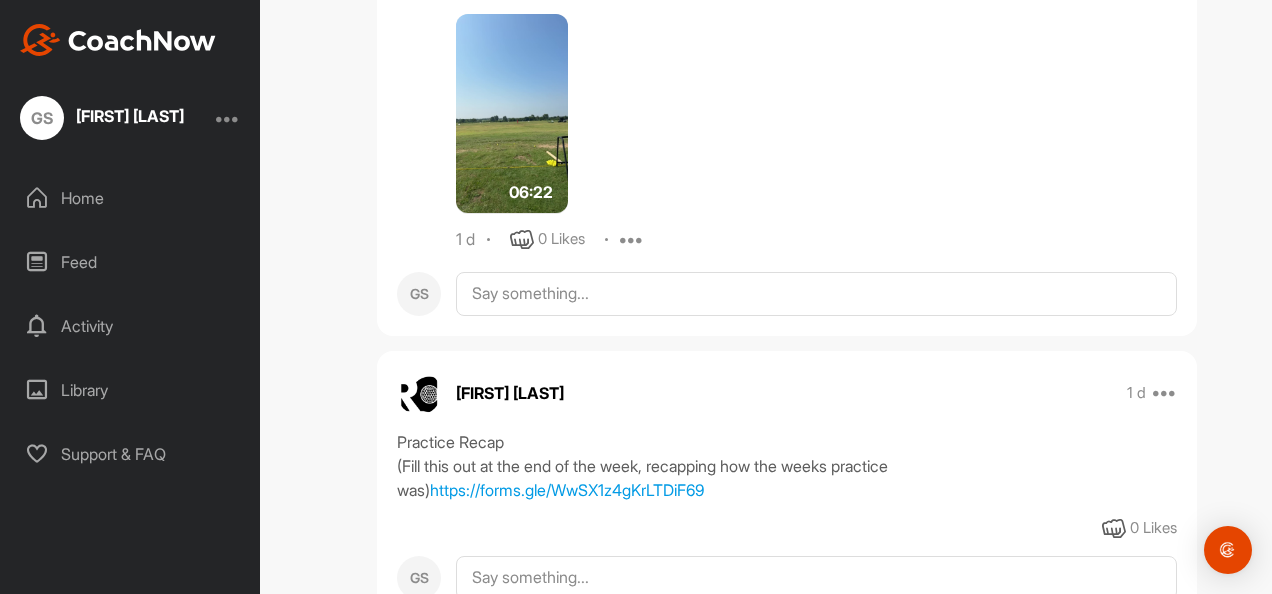 click at bounding box center [512, 114] 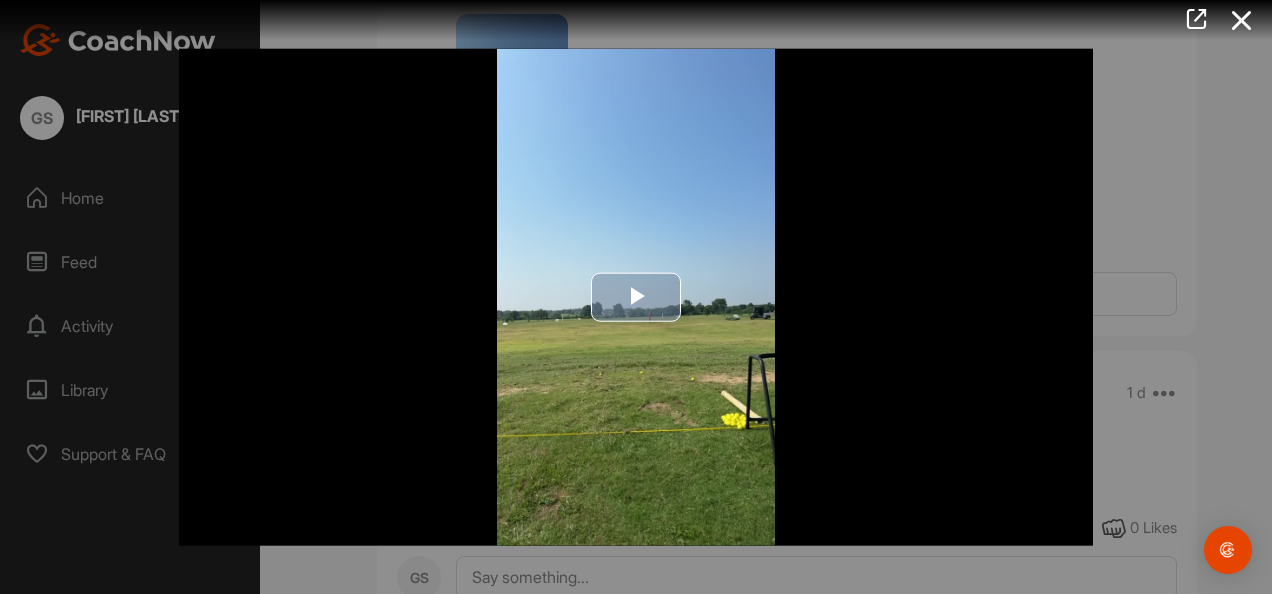 click at bounding box center [636, 297] 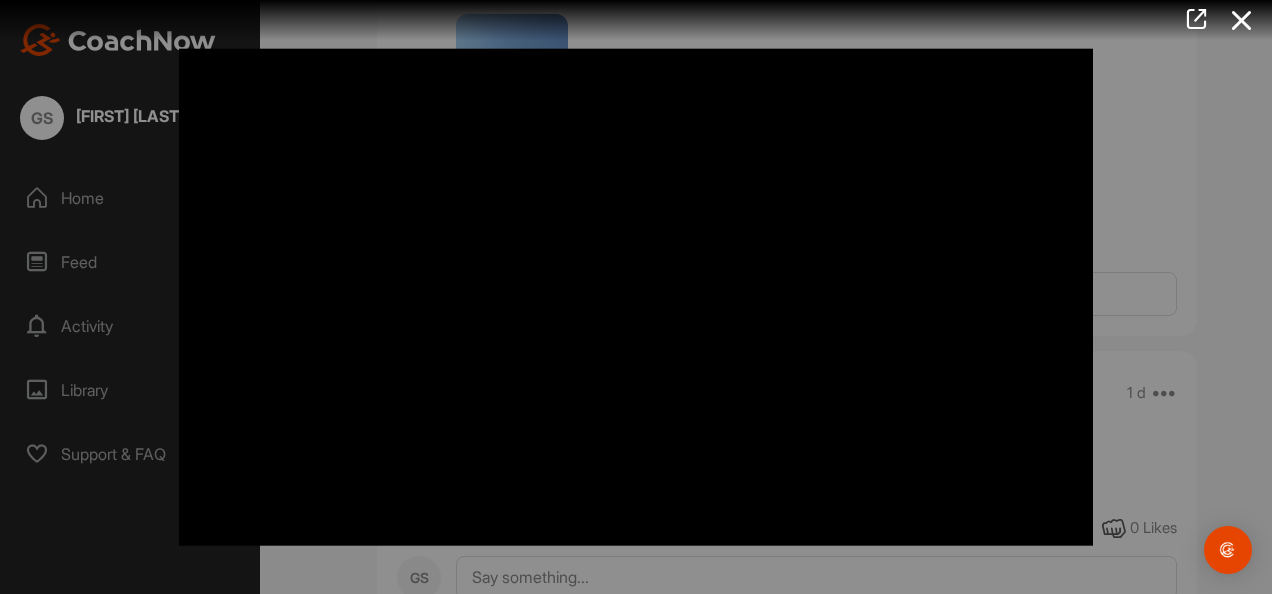 drag, startPoint x: 1266, startPoint y: 315, endPoint x: 1266, endPoint y: 354, distance: 39 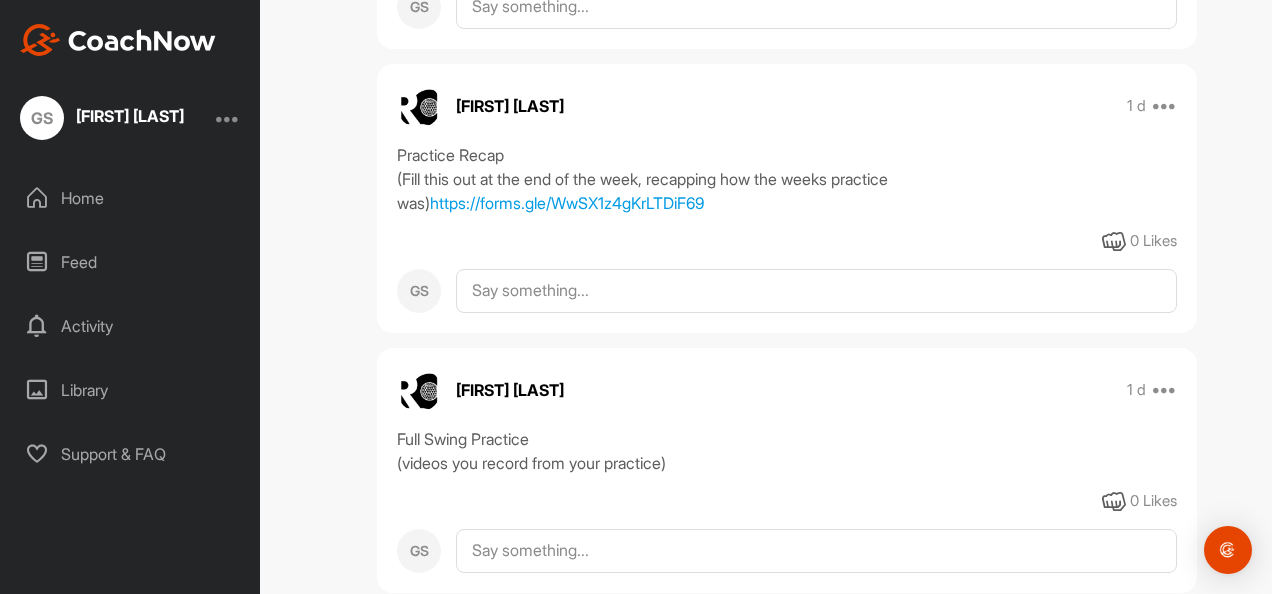 scroll, scrollTop: 6018, scrollLeft: 0, axis: vertical 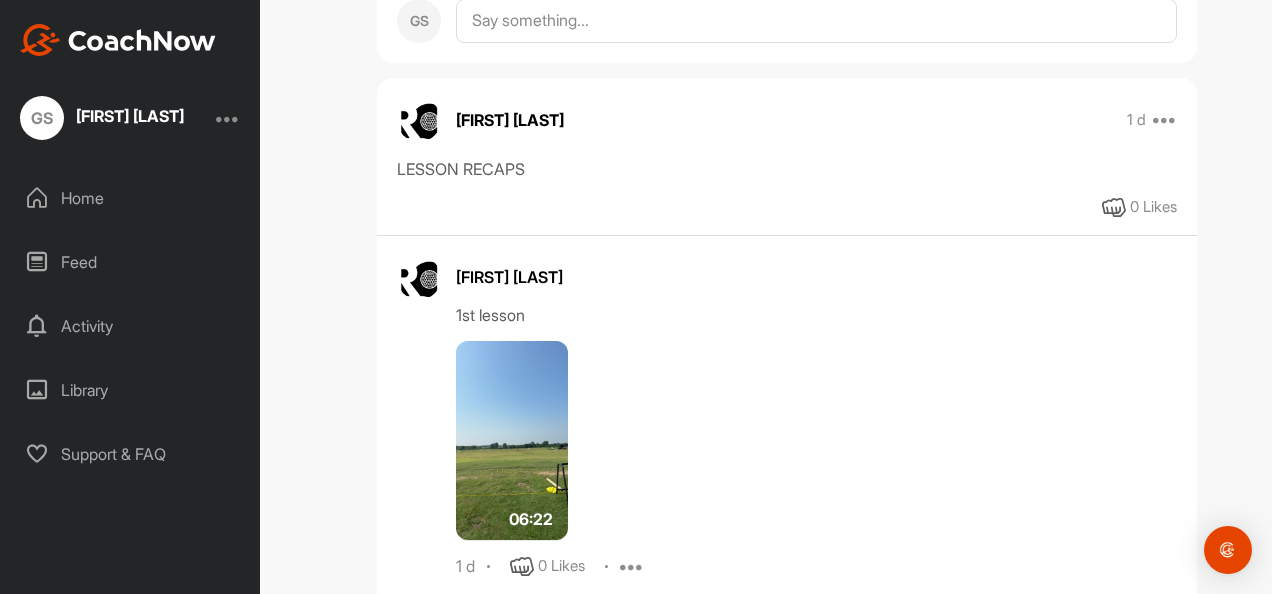 click on "LESSON RECAPS" at bounding box center (787, 169) 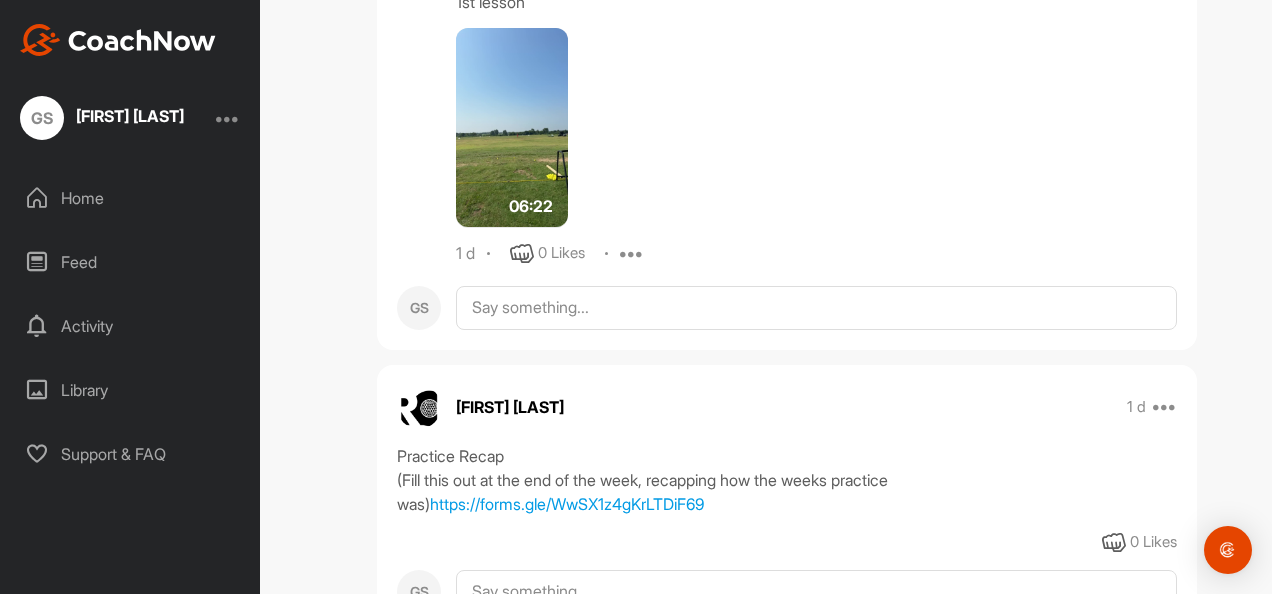 scroll, scrollTop: 5640, scrollLeft: 0, axis: vertical 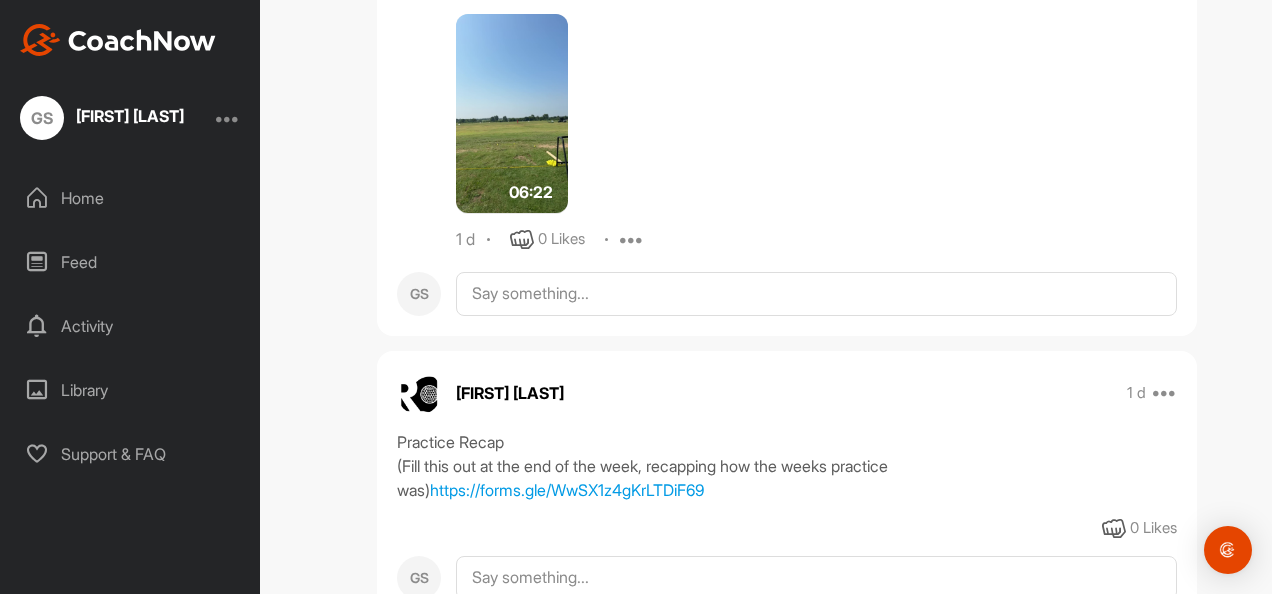 click at bounding box center [512, 114] 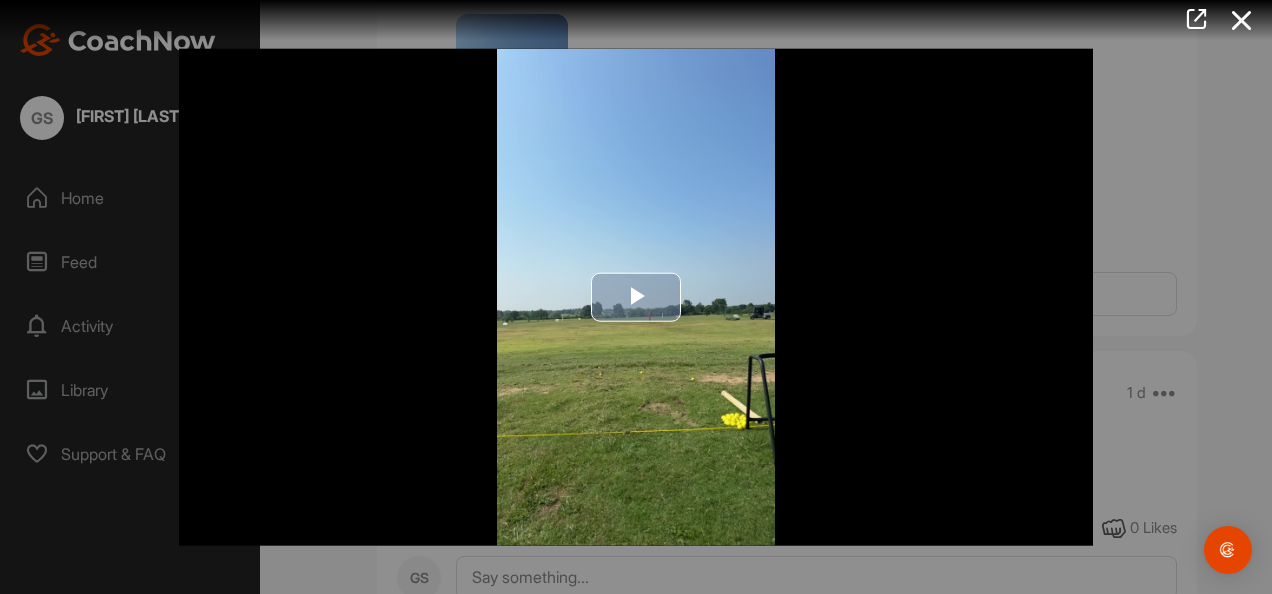 click at bounding box center [636, 297] 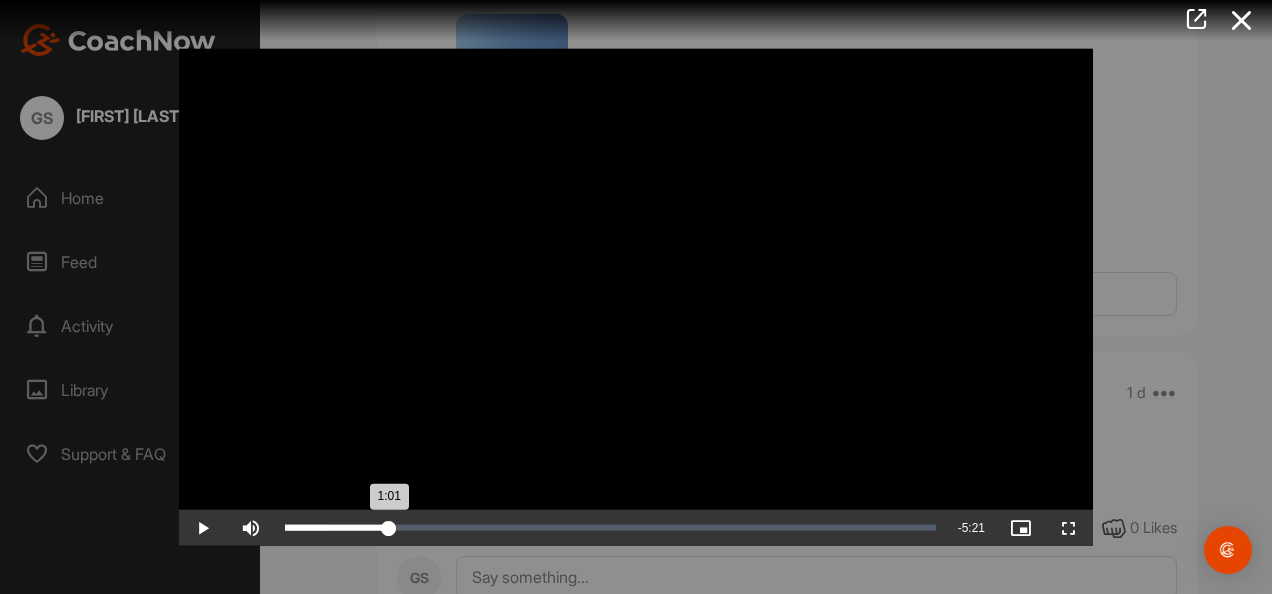 click on "Loaded :  16.78% 1:01 1:01" at bounding box center (610, 527) 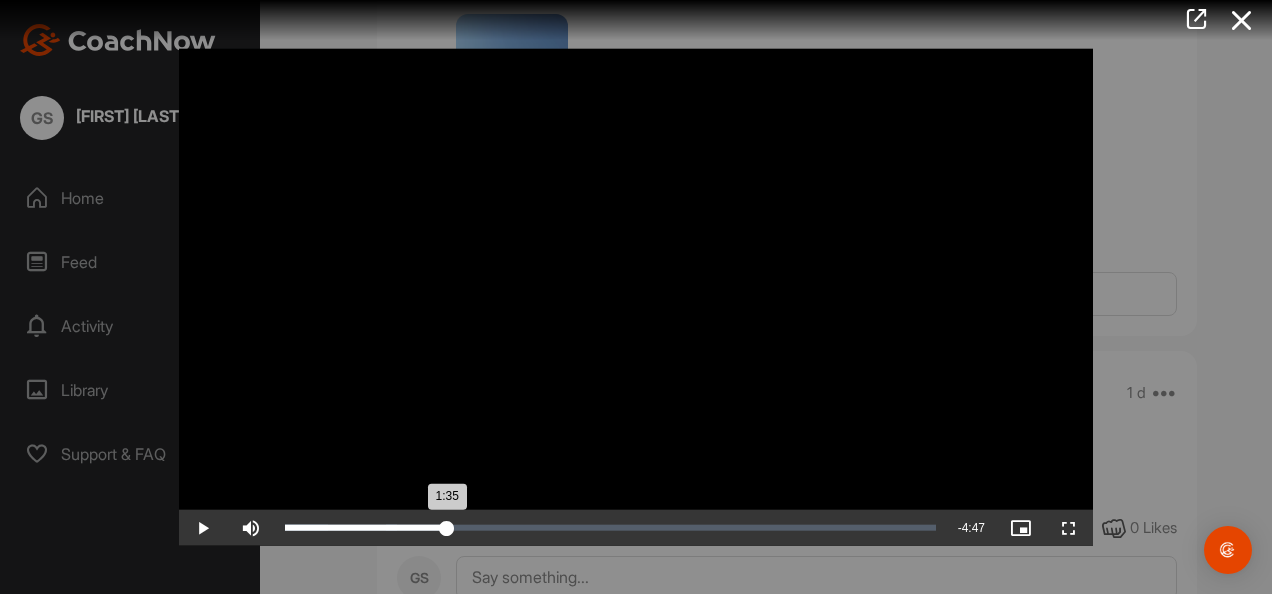 click on "Loaded :  25.78% 1:35 1:35" at bounding box center [610, 527] 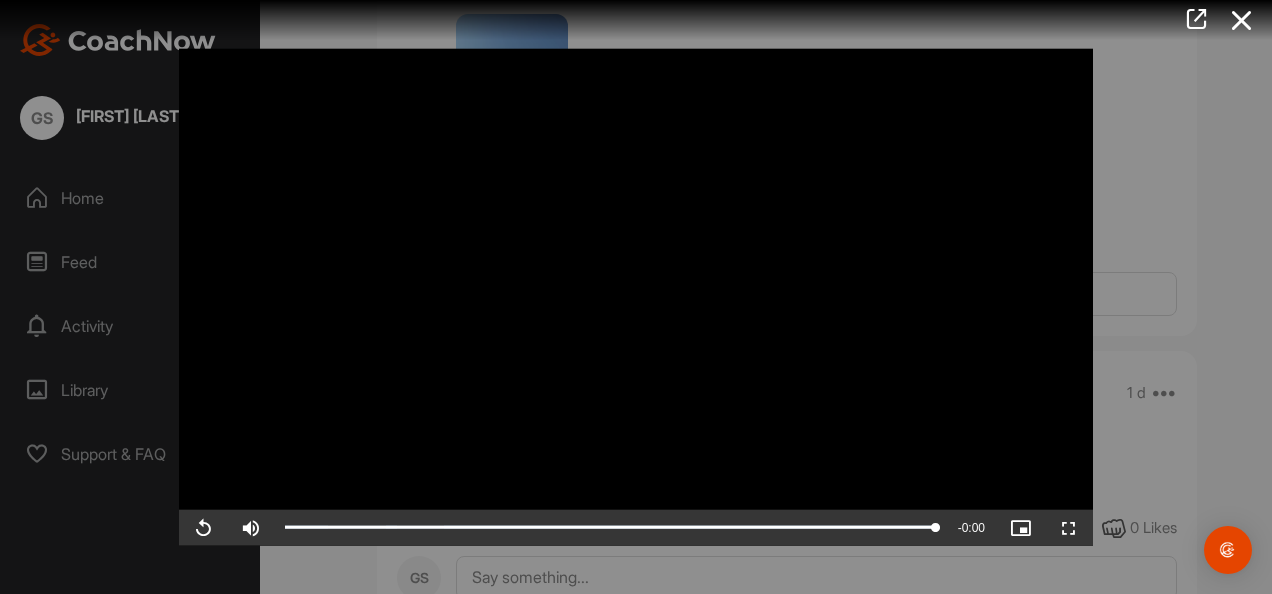drag, startPoint x: 1264, startPoint y: 317, endPoint x: 1266, endPoint y: 306, distance: 11.18034 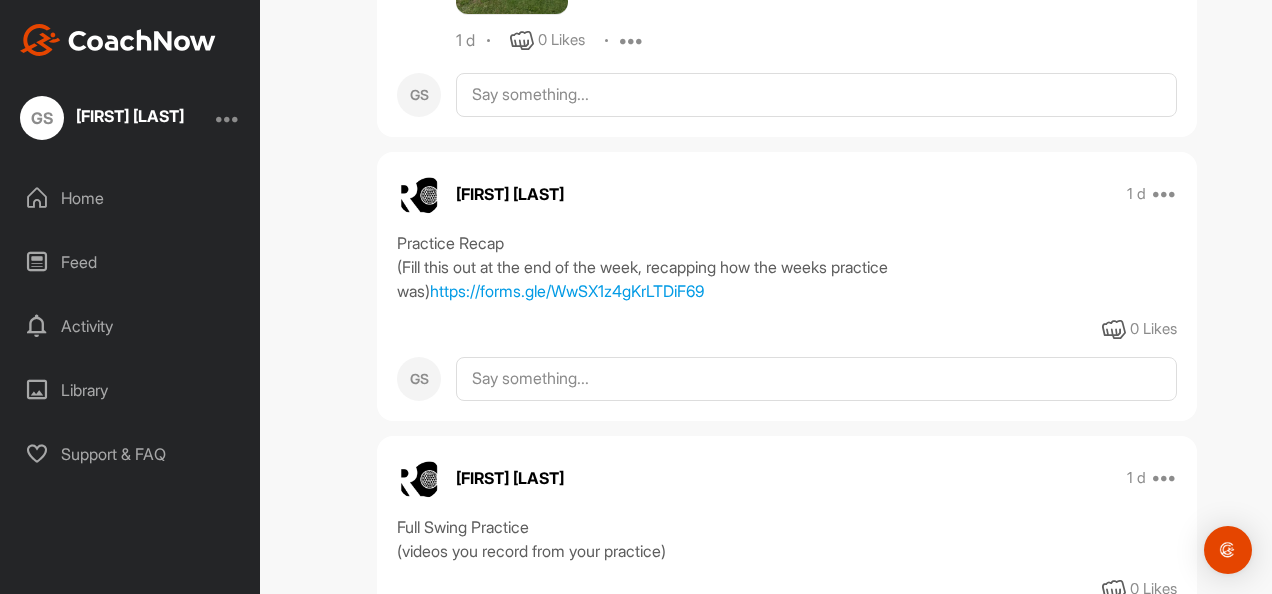 scroll, scrollTop: 5880, scrollLeft: 0, axis: vertical 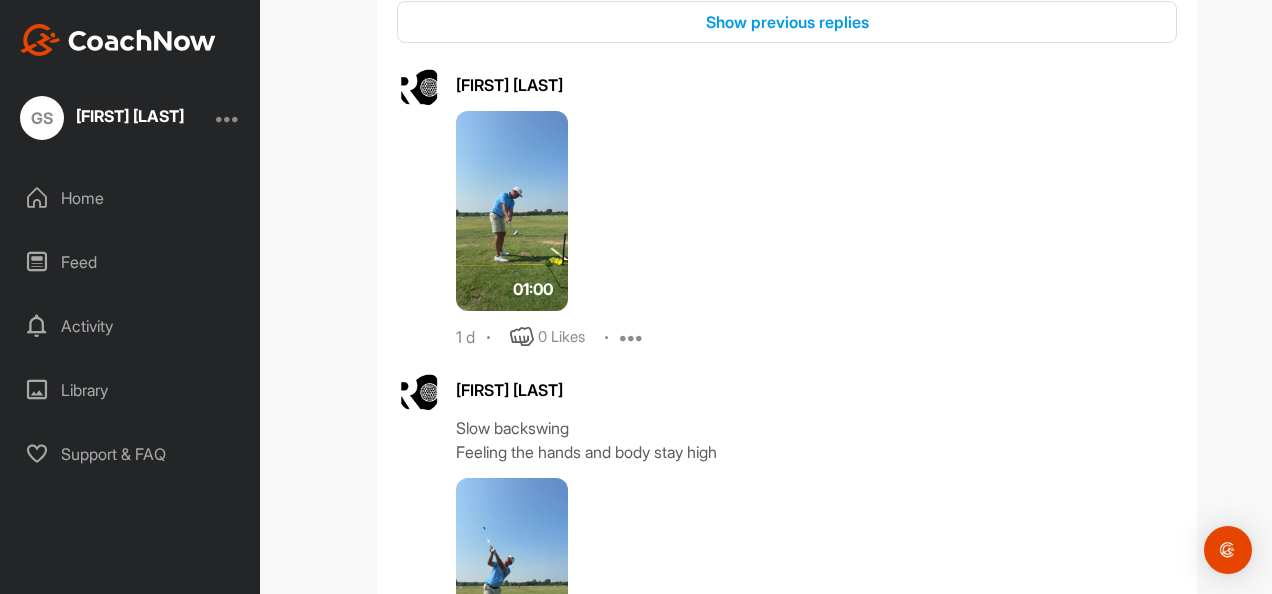 click at bounding box center (512, 211) 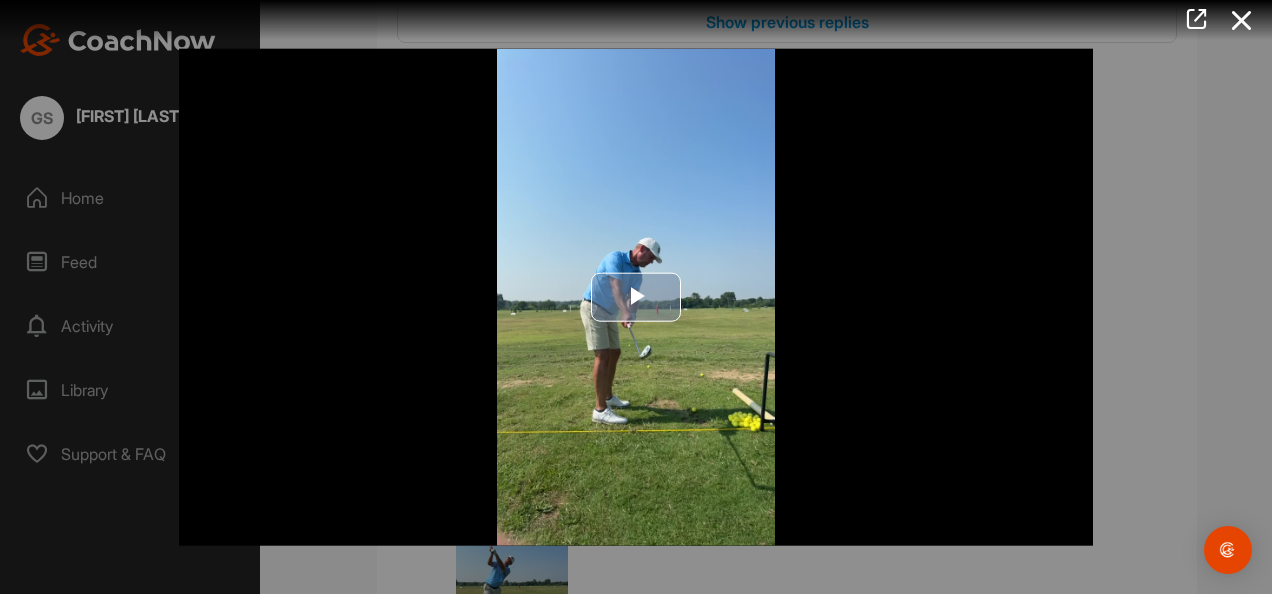 click at bounding box center (636, 297) 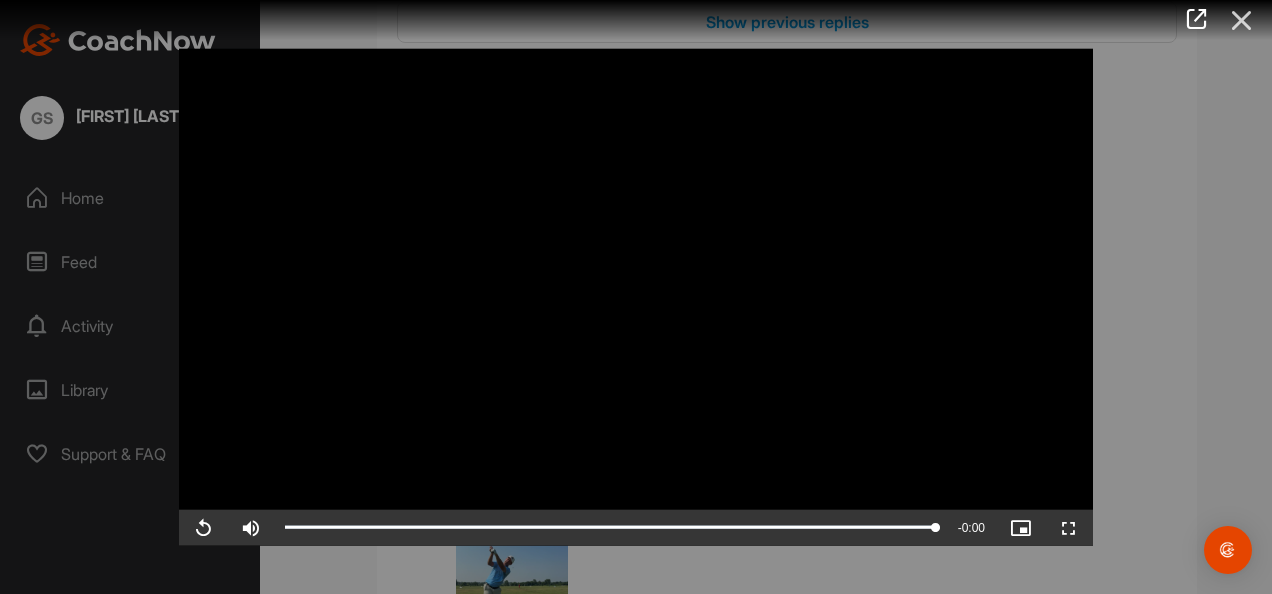 click at bounding box center (1242, 20) 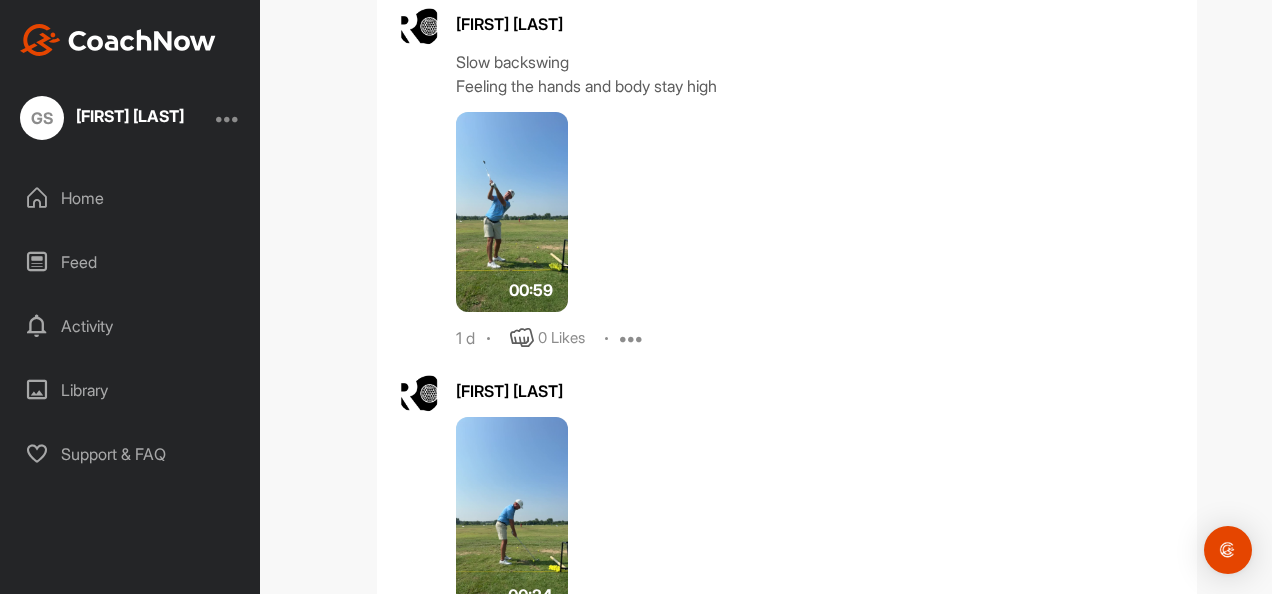 scroll, scrollTop: 7636, scrollLeft: 0, axis: vertical 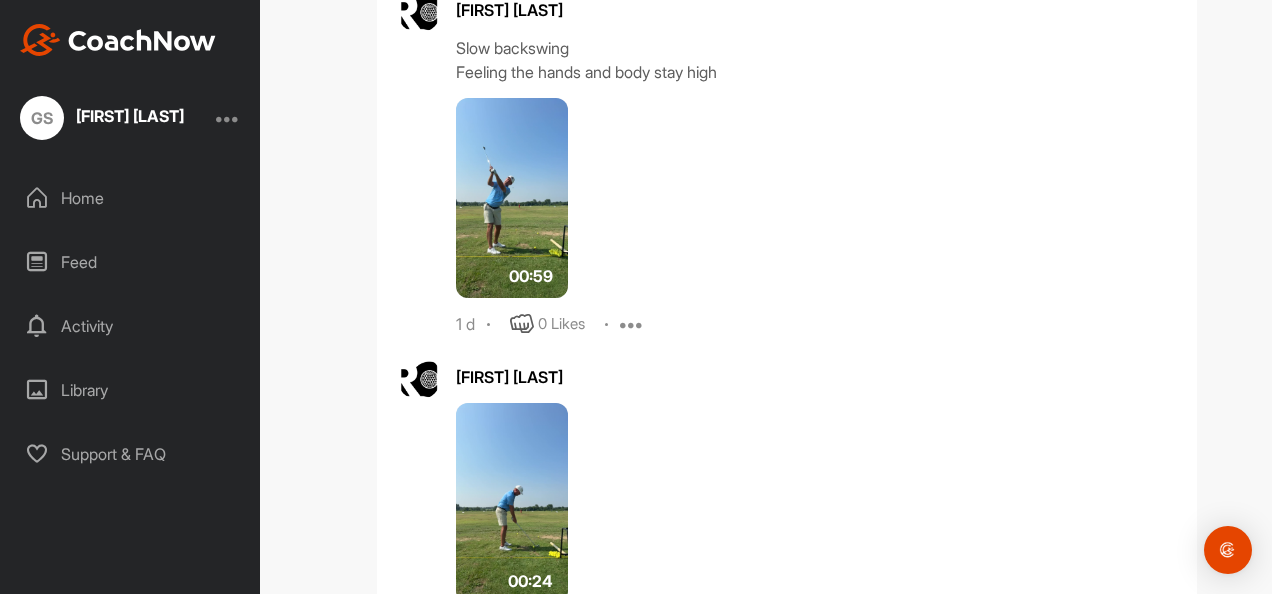 click at bounding box center (512, 198) 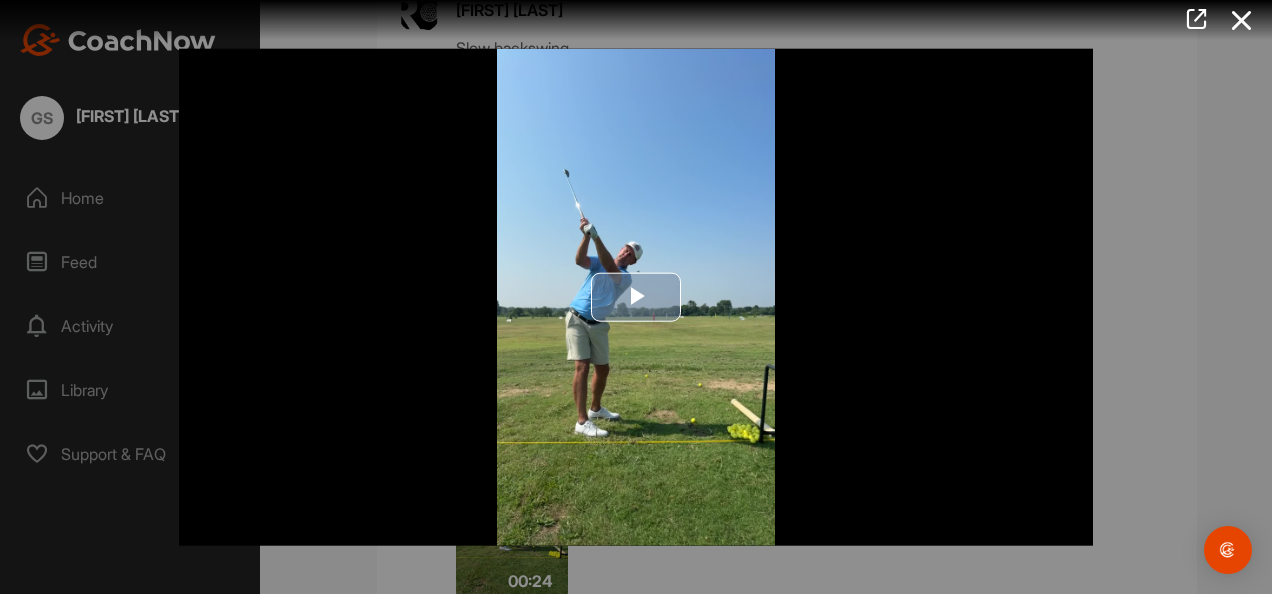 click at bounding box center (636, 297) 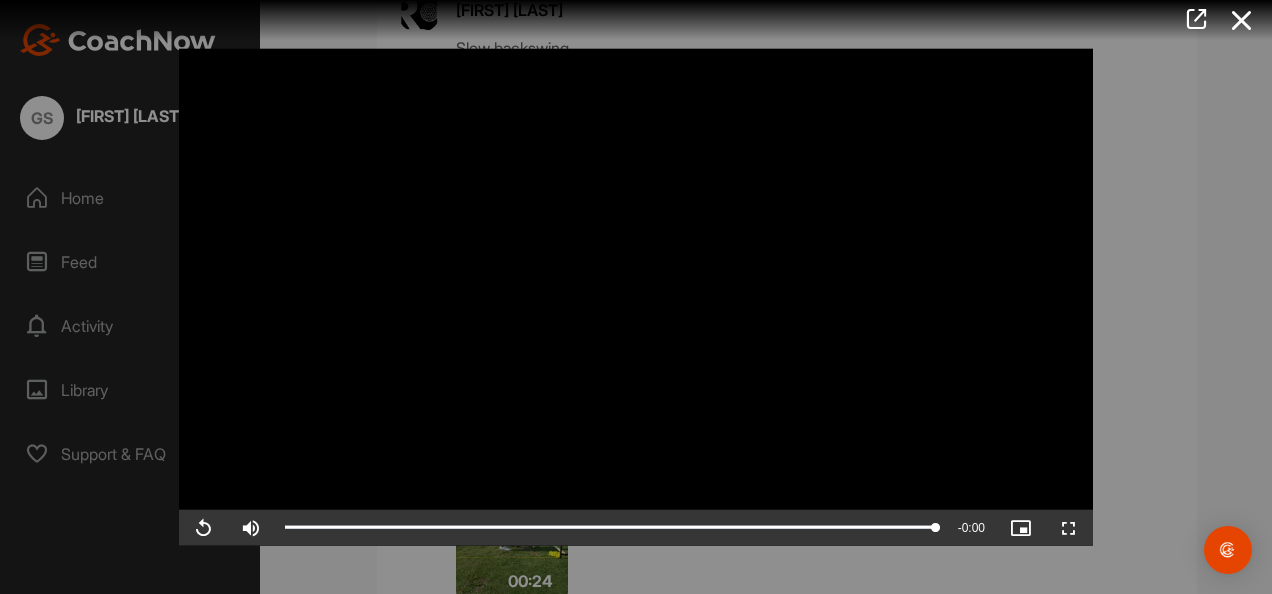drag, startPoint x: 1265, startPoint y: 420, endPoint x: 1265, endPoint y: 446, distance: 26 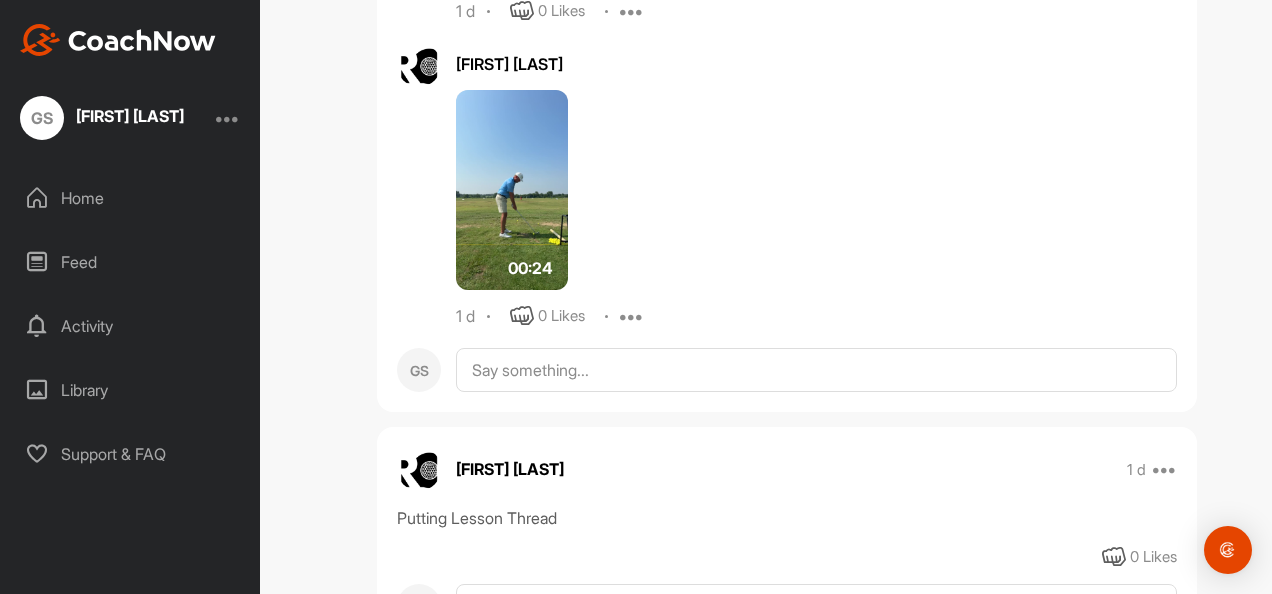 scroll, scrollTop: 7922, scrollLeft: 0, axis: vertical 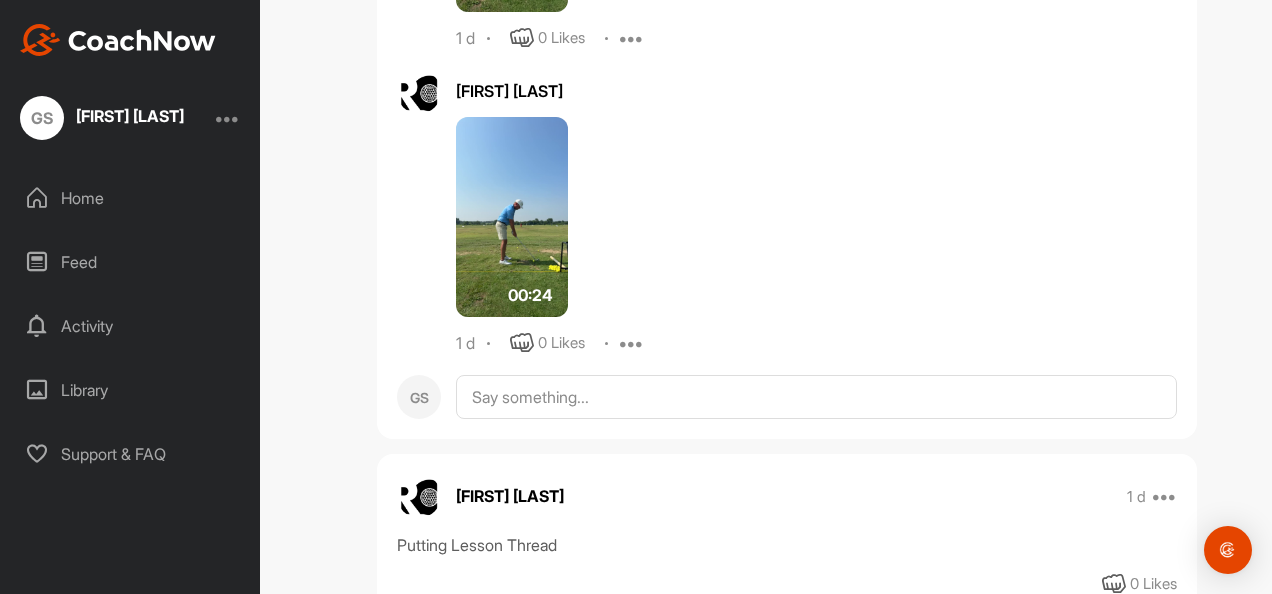 click at bounding box center [512, 217] 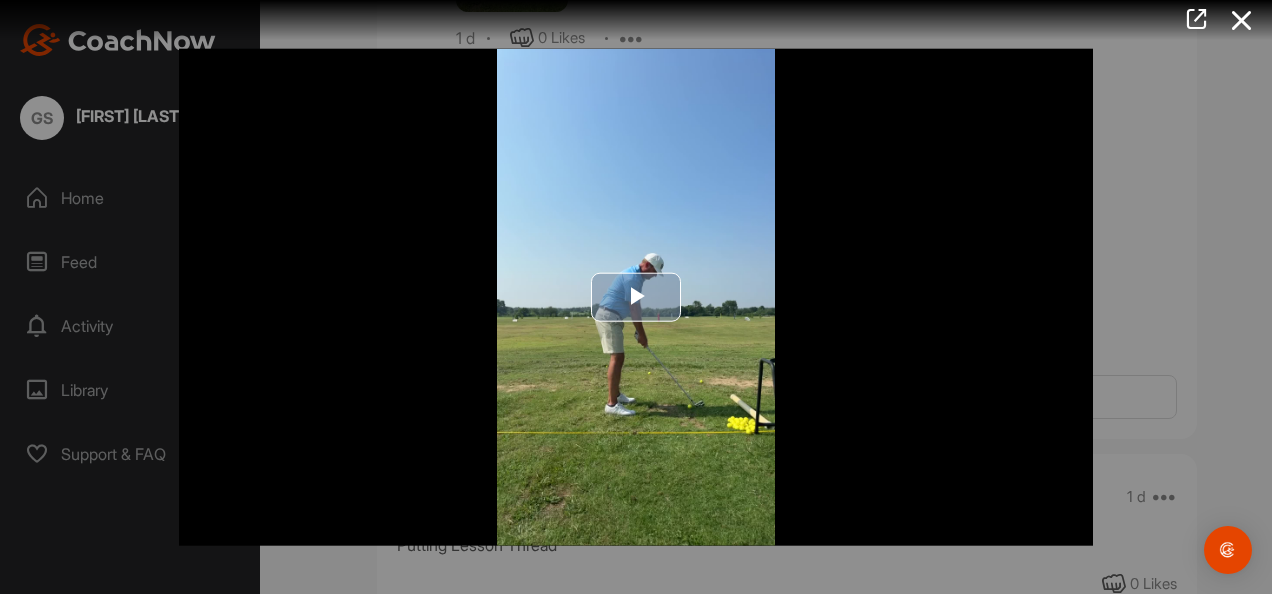 click at bounding box center [636, 297] 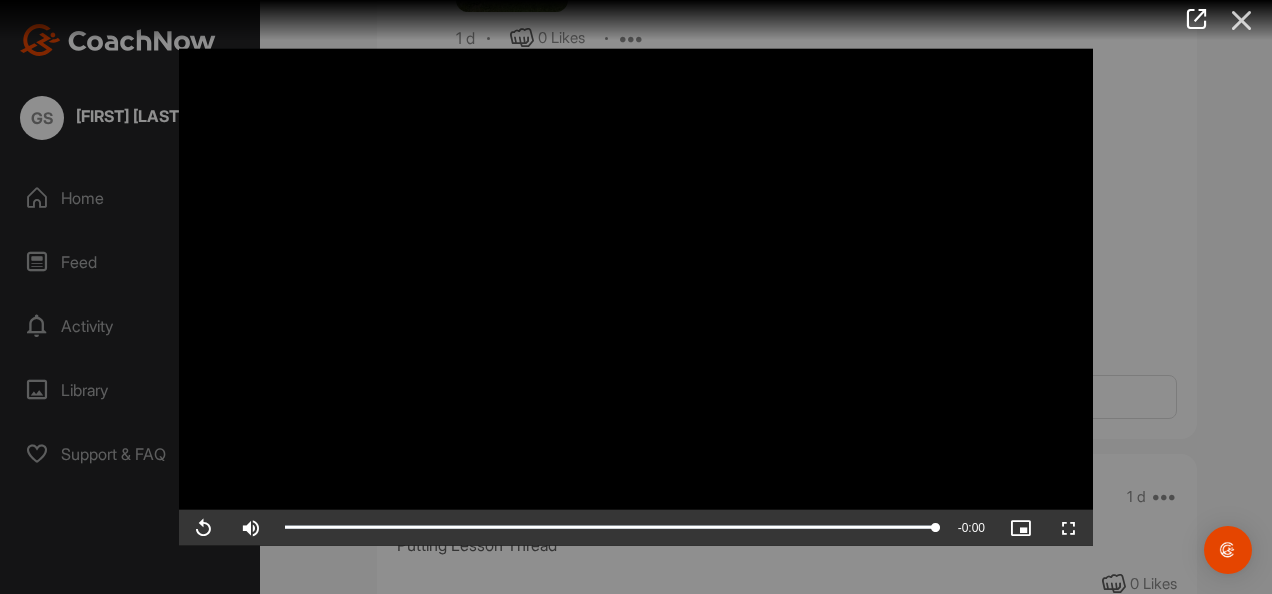 click at bounding box center (1242, 20) 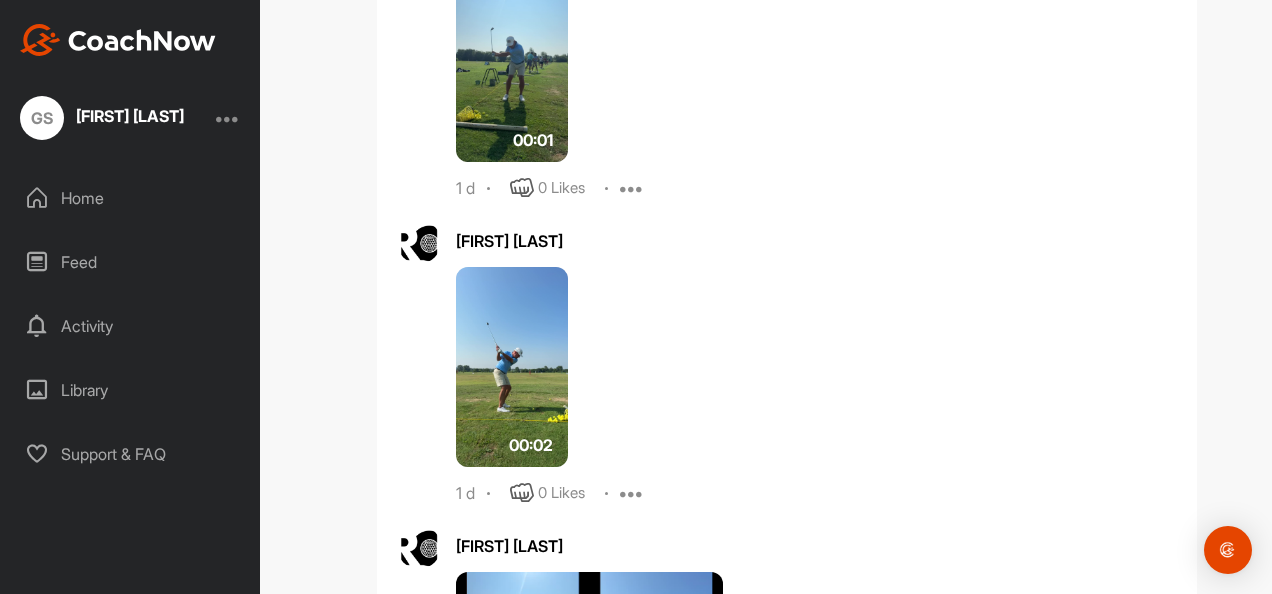 scroll, scrollTop: 9098, scrollLeft: 0, axis: vertical 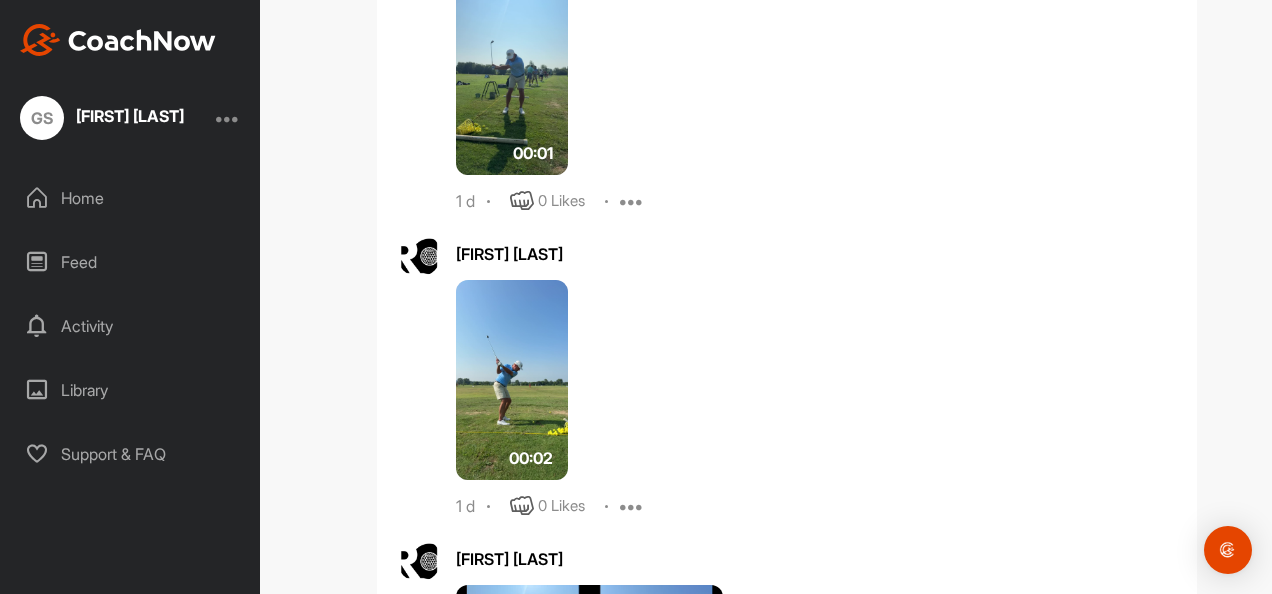 click at bounding box center [512, 75] 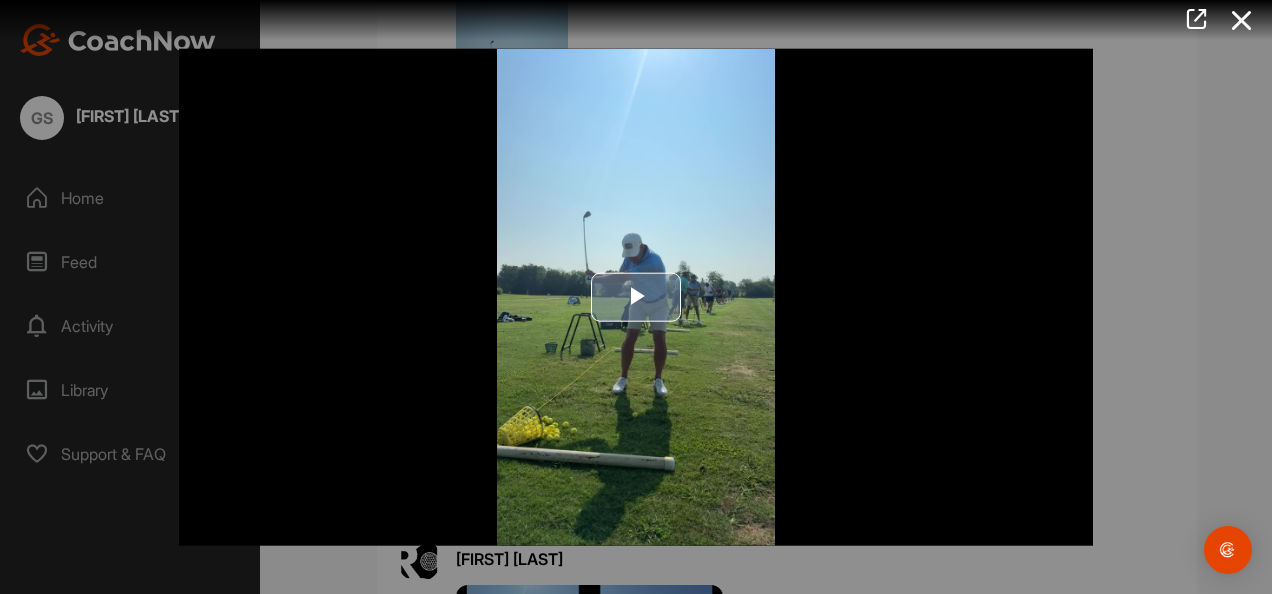 click at bounding box center (636, 297) 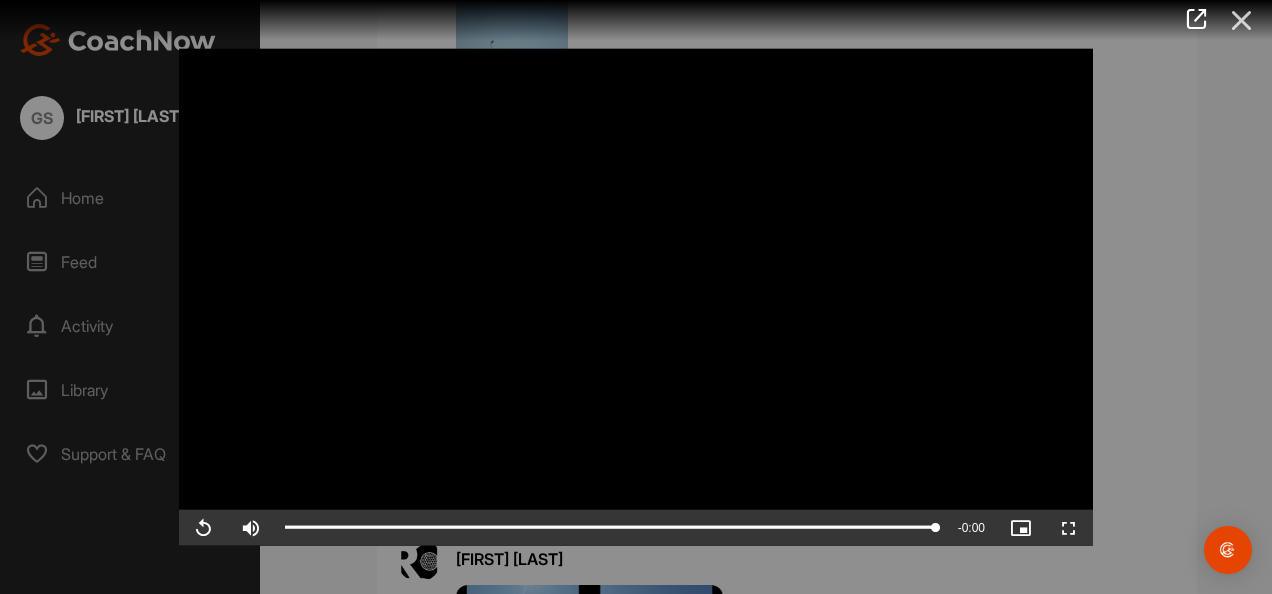 click at bounding box center (1242, 20) 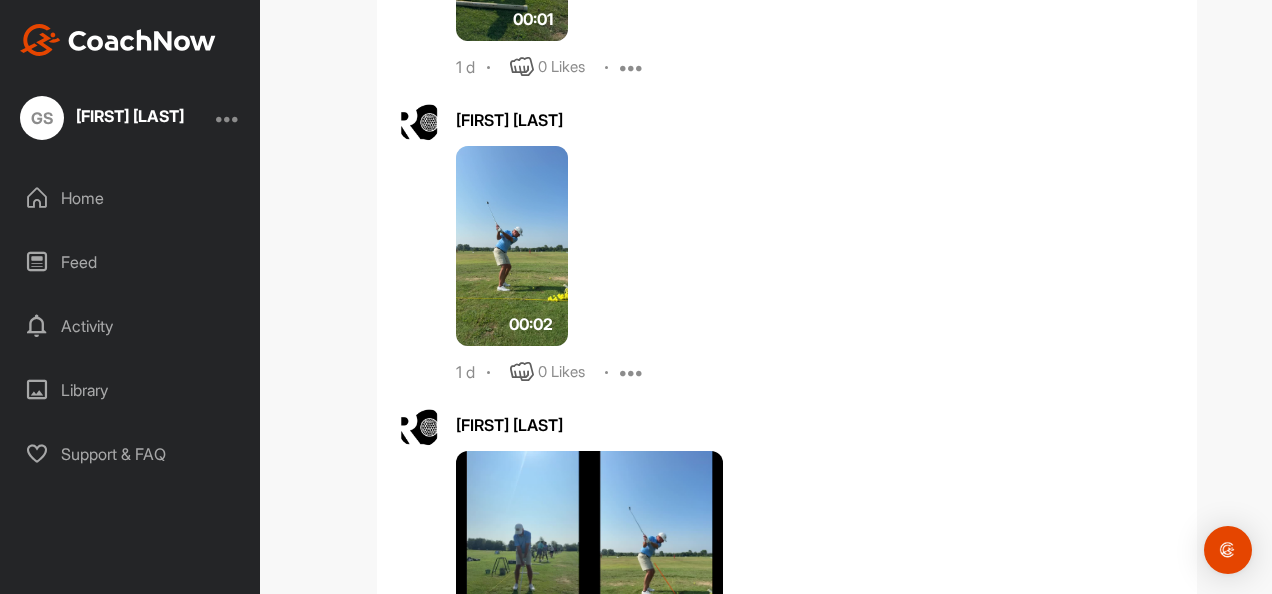 scroll, scrollTop: 9271, scrollLeft: 0, axis: vertical 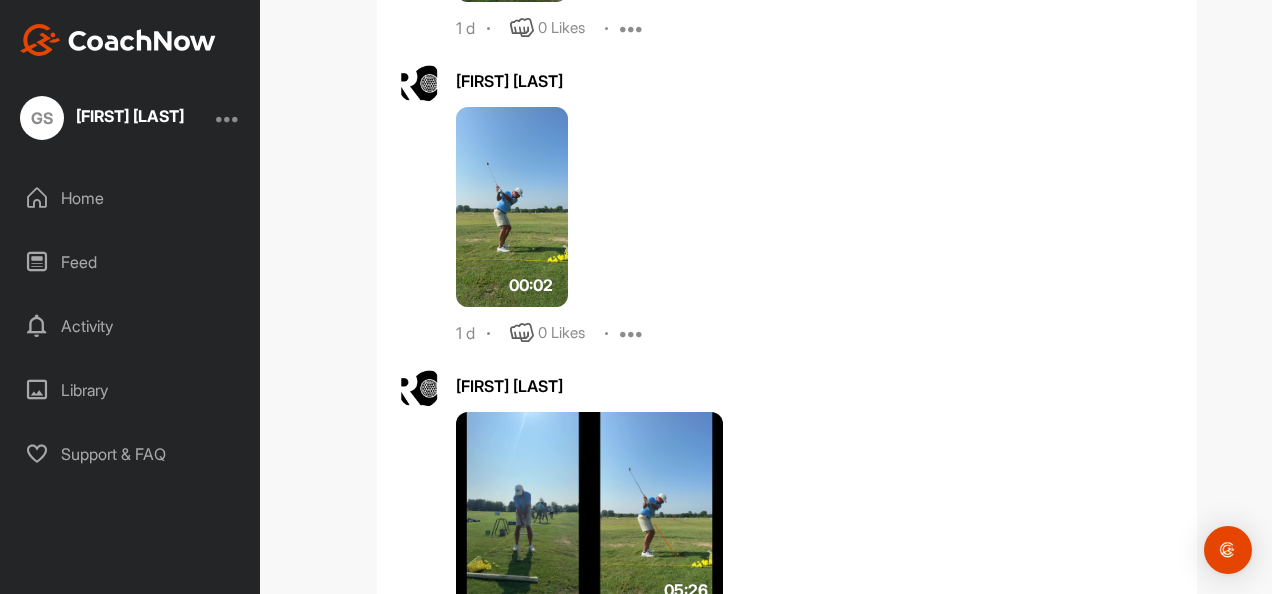 click at bounding box center [512, 207] 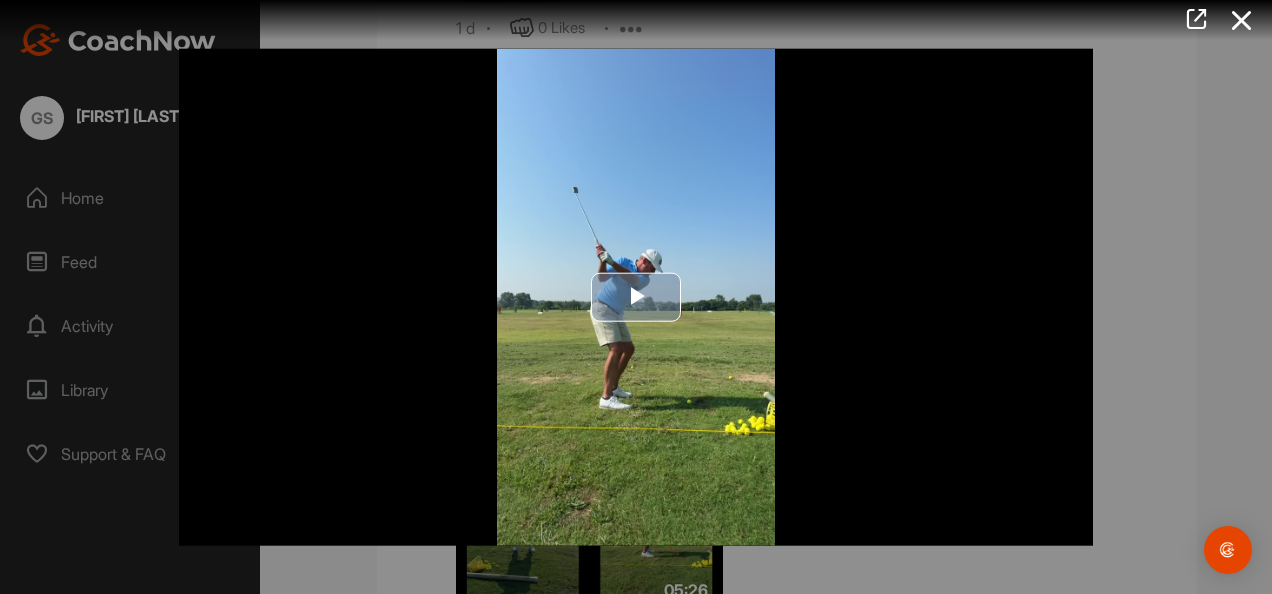 click at bounding box center (636, 297) 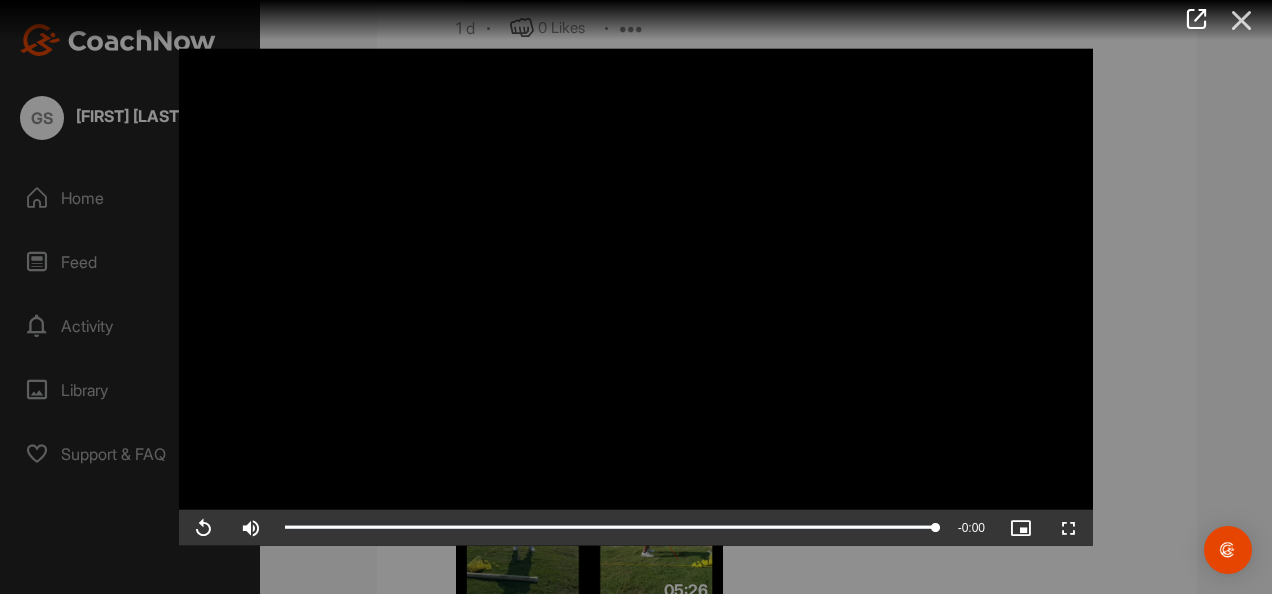 click at bounding box center (1242, 20) 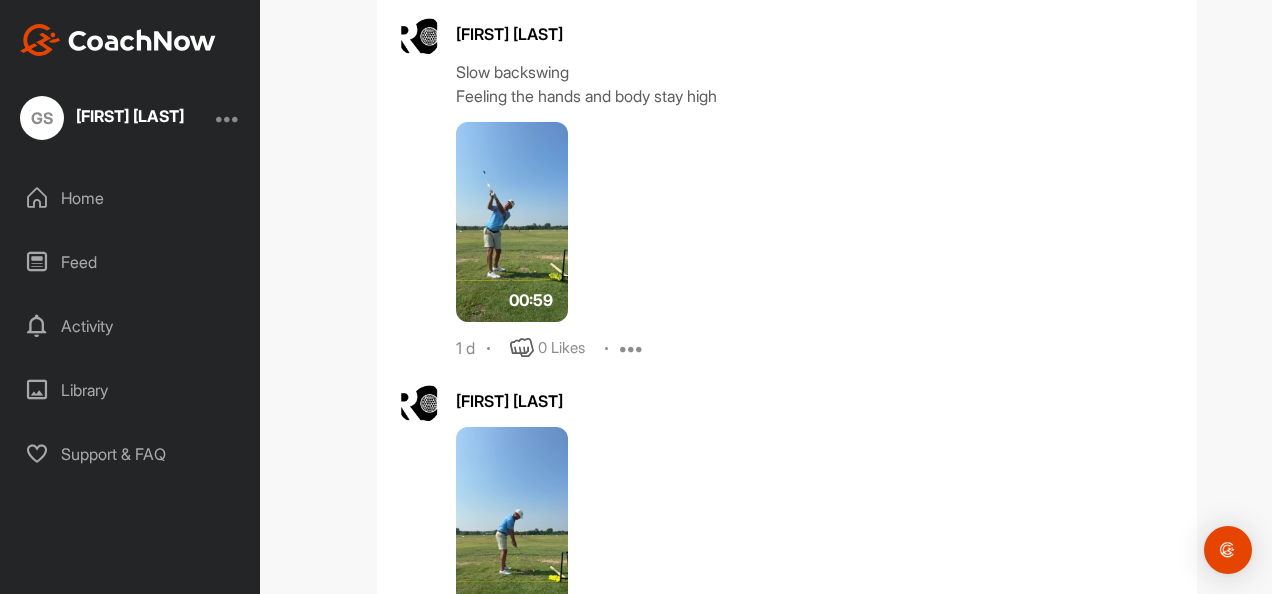 scroll, scrollTop: 7638, scrollLeft: 0, axis: vertical 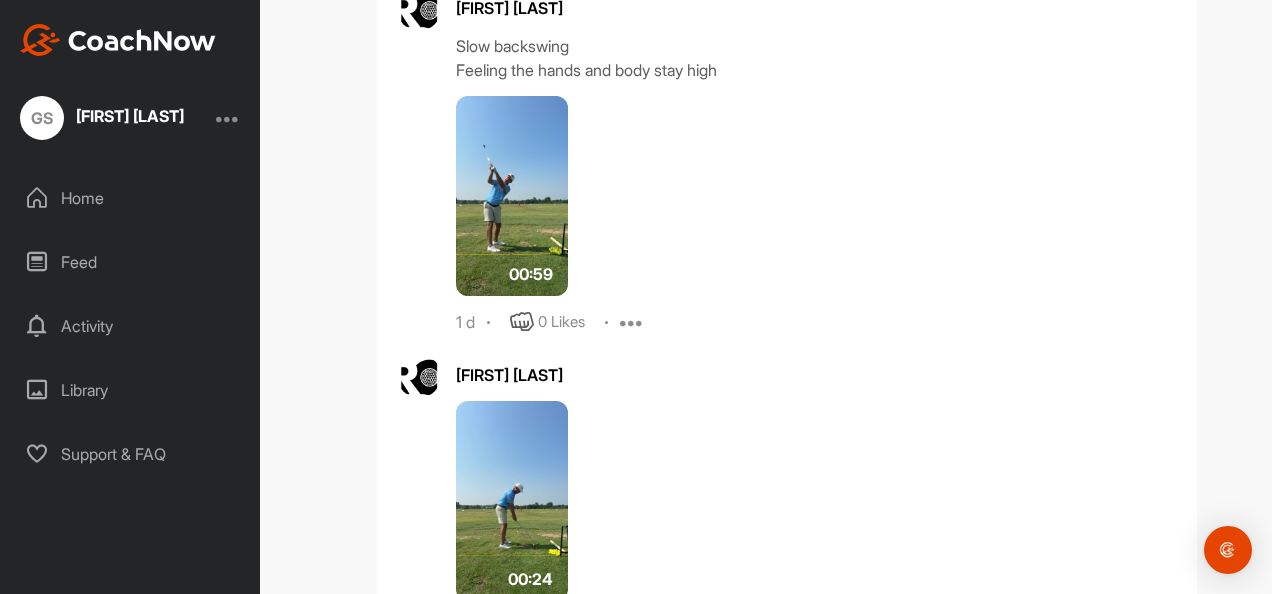 click at bounding box center [512, 196] 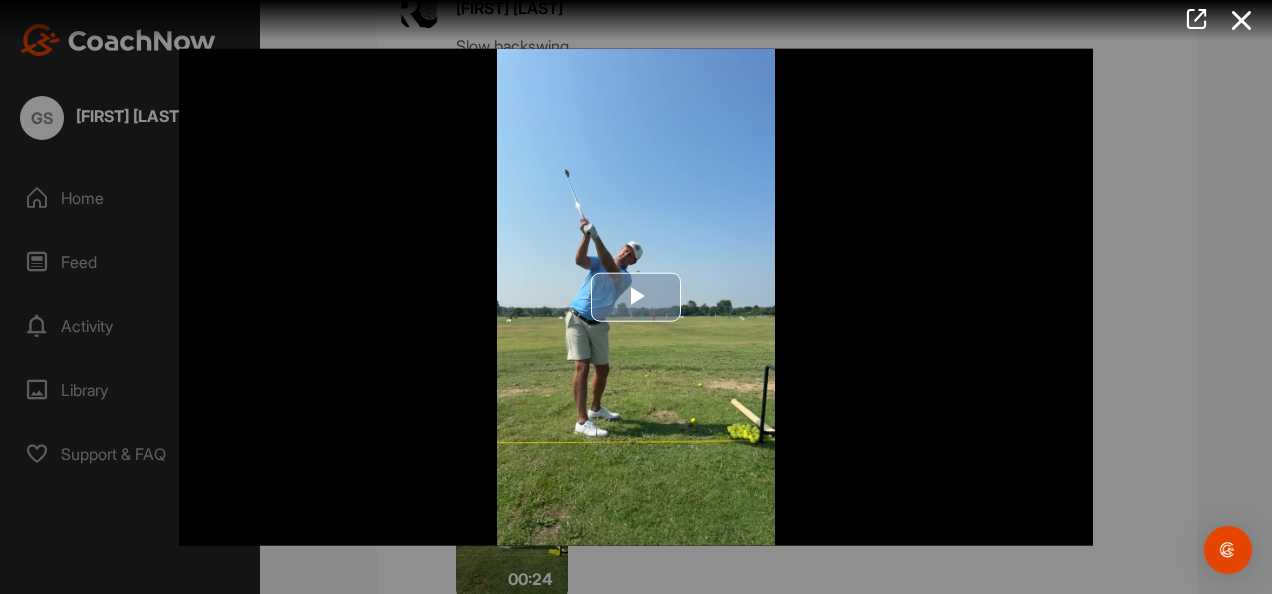 click at bounding box center [636, 297] 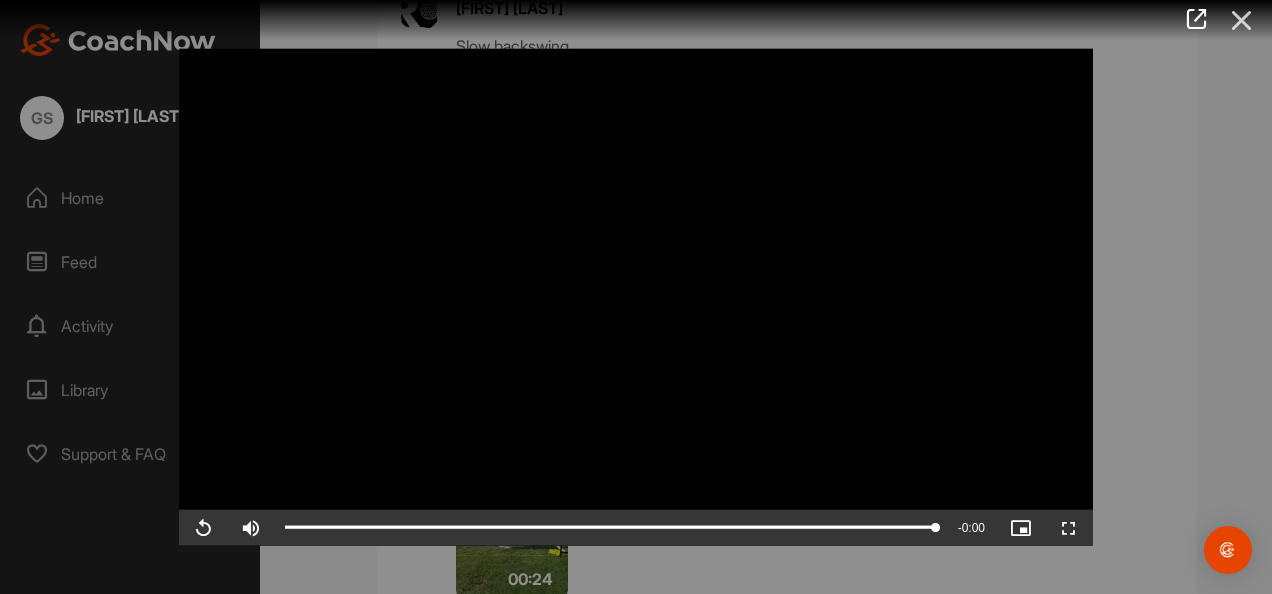 click at bounding box center (1242, 20) 